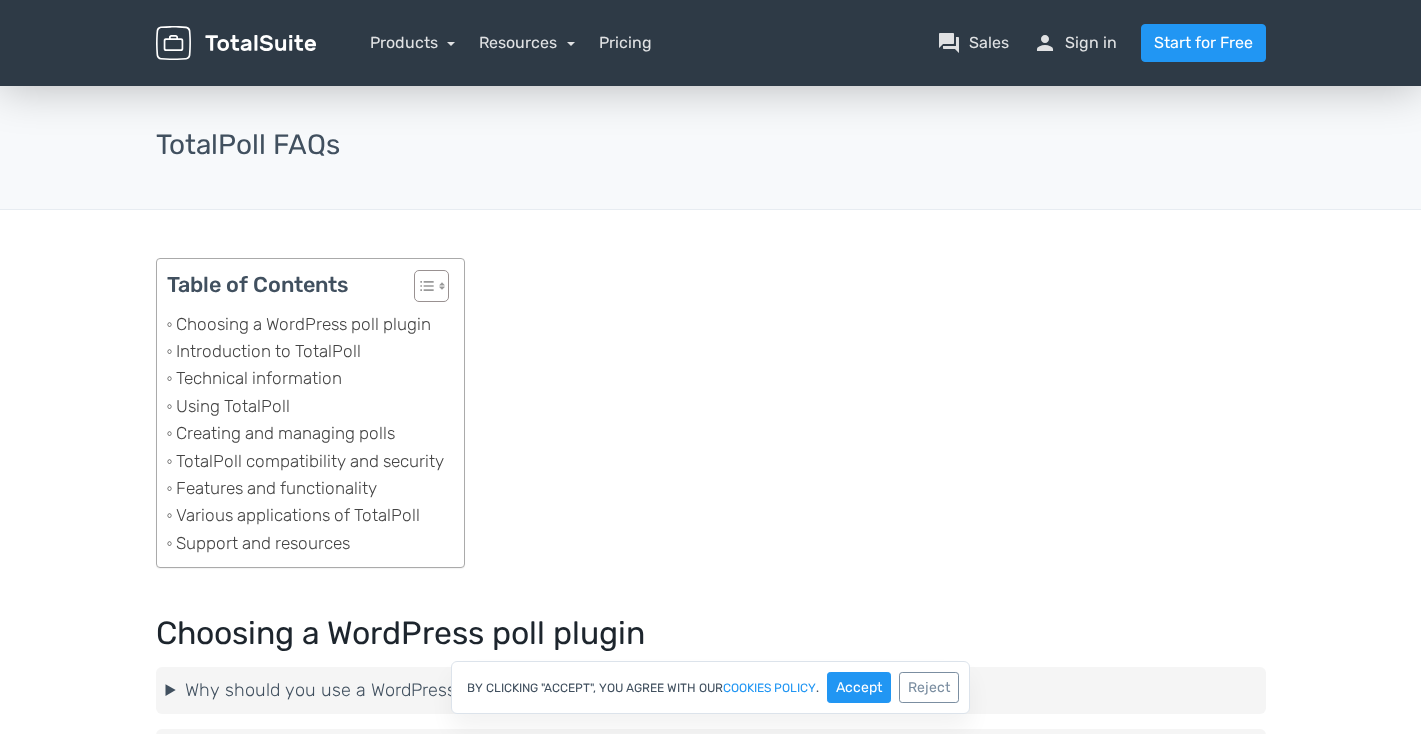scroll, scrollTop: 0, scrollLeft: 0, axis: both 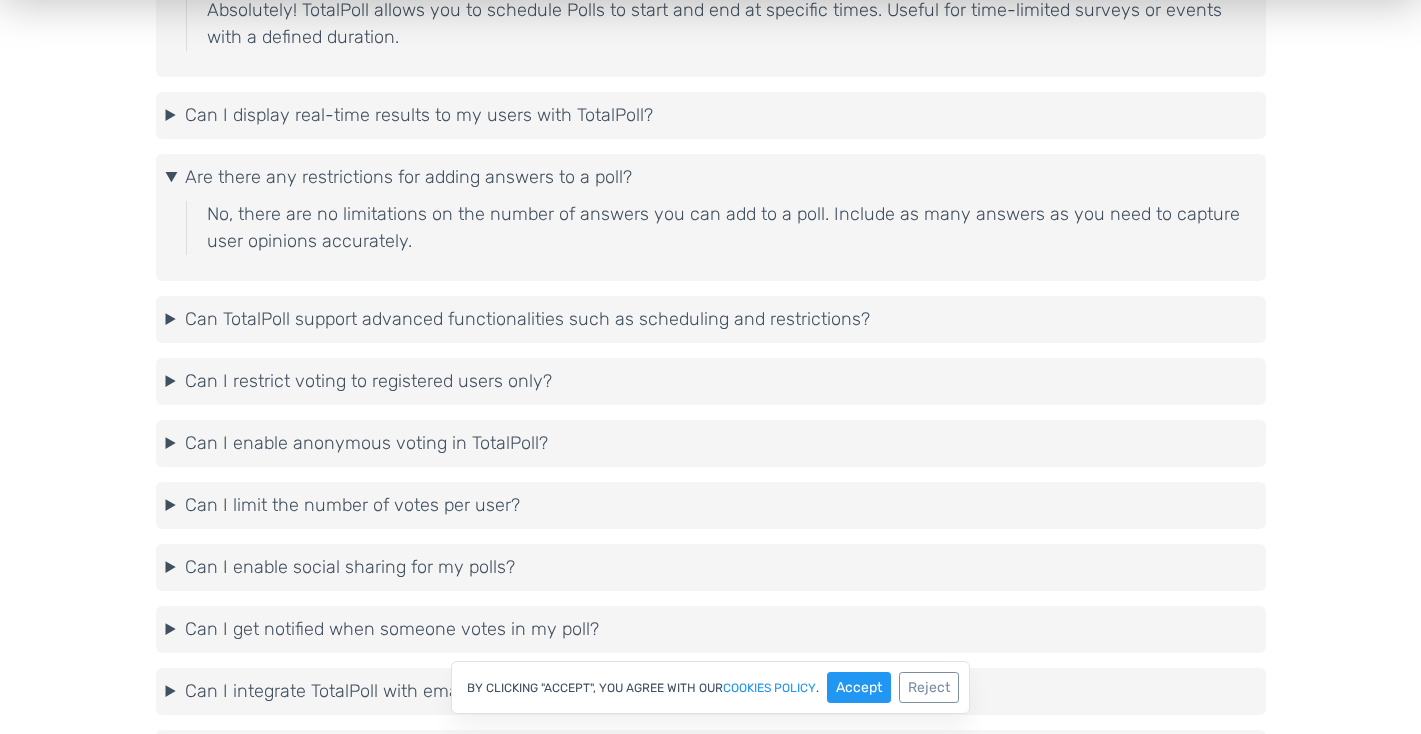 click on "Can I limit the number of votes per user?" at bounding box center (711, 505) 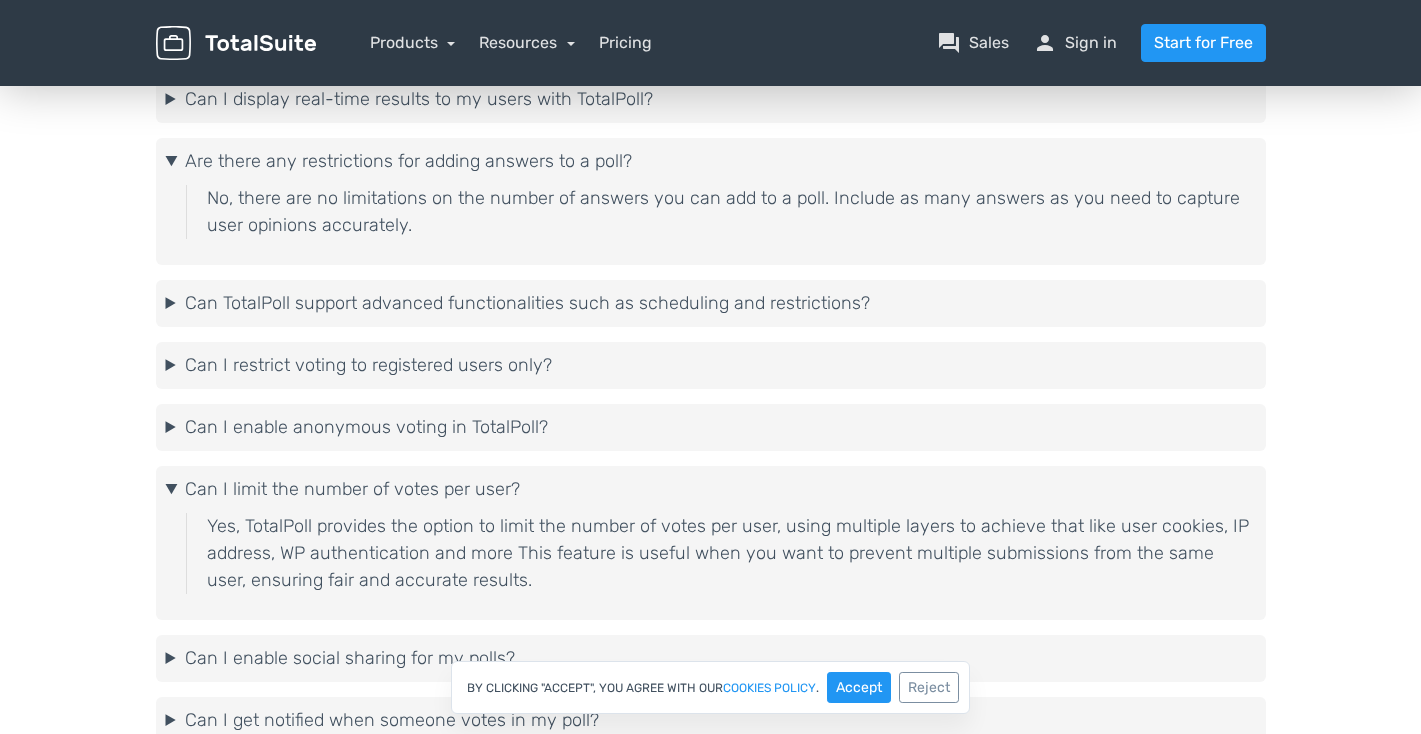 scroll, scrollTop: 3928, scrollLeft: 0, axis: vertical 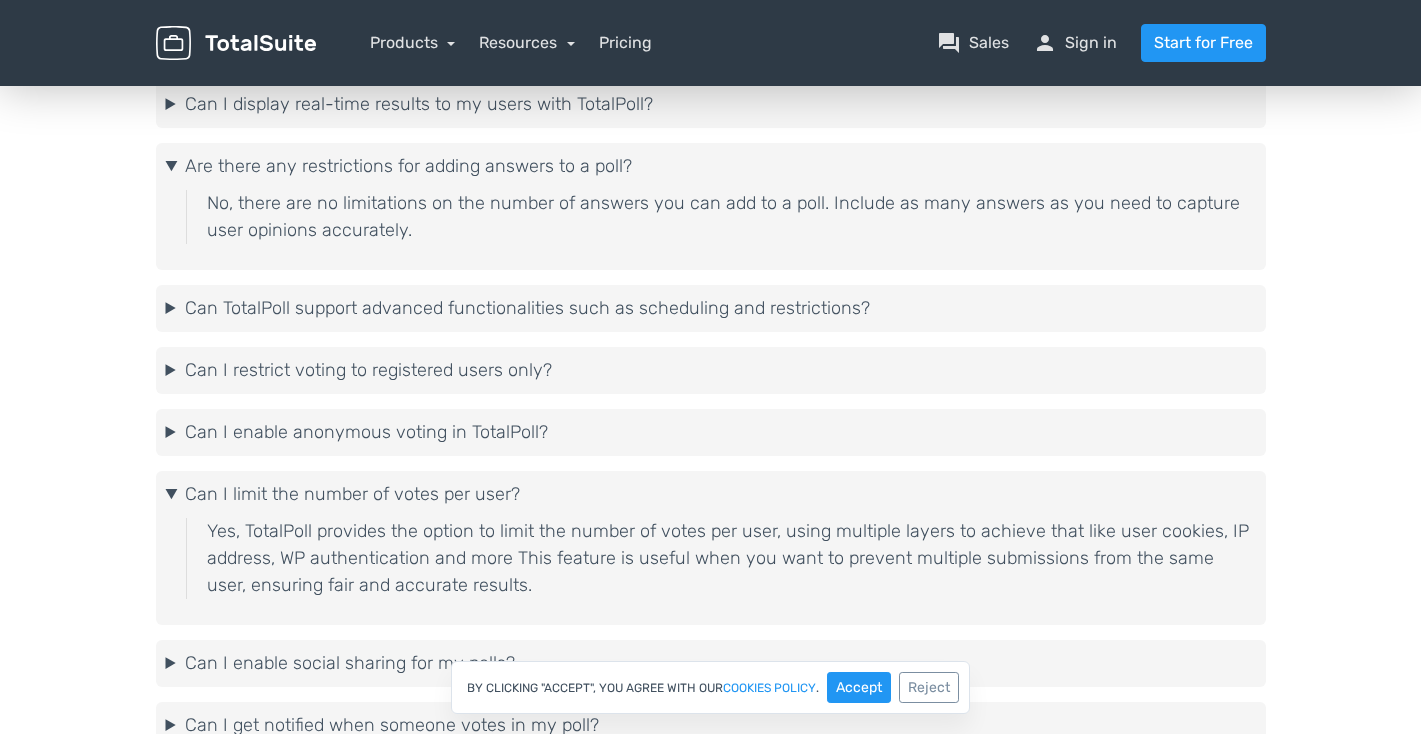 click on "Can I enable anonymous voting in TotalPoll?" at bounding box center (711, 432) 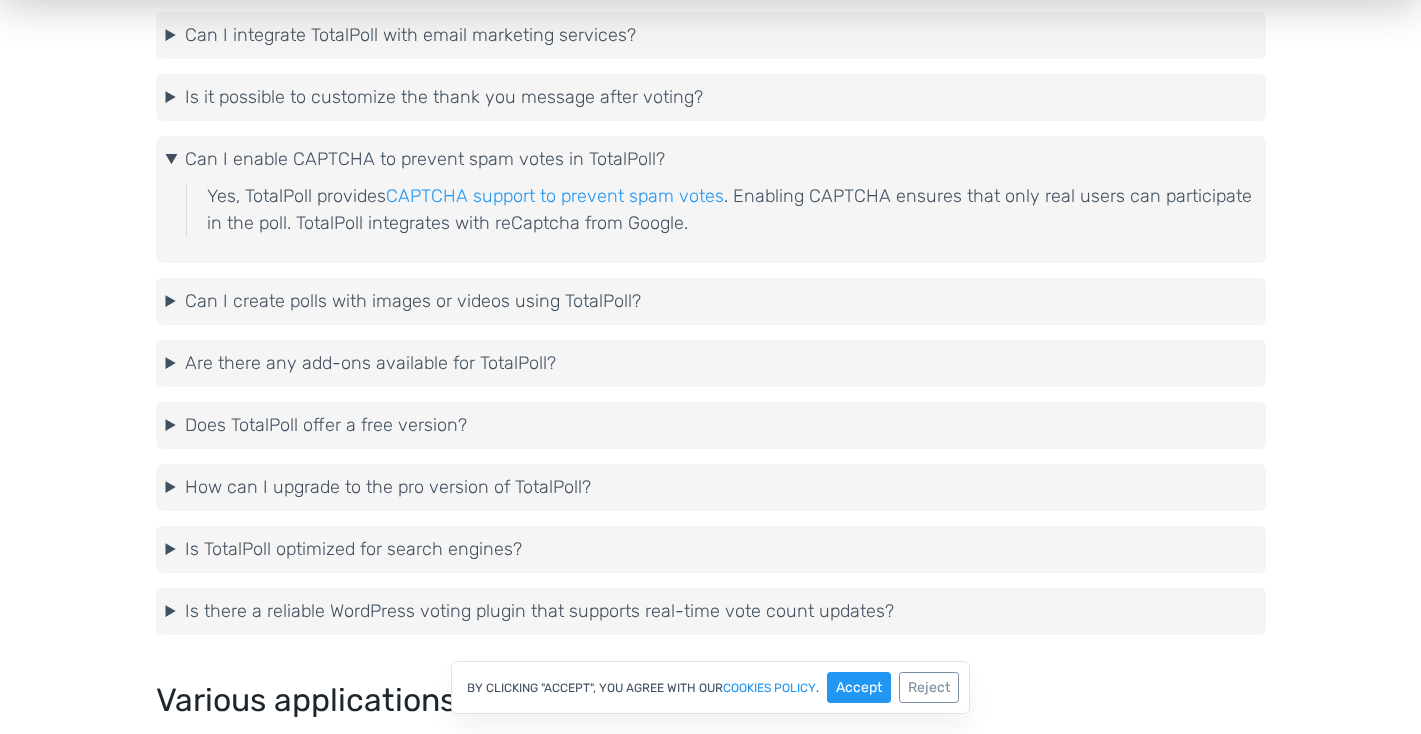 scroll, scrollTop: 4797, scrollLeft: 0, axis: vertical 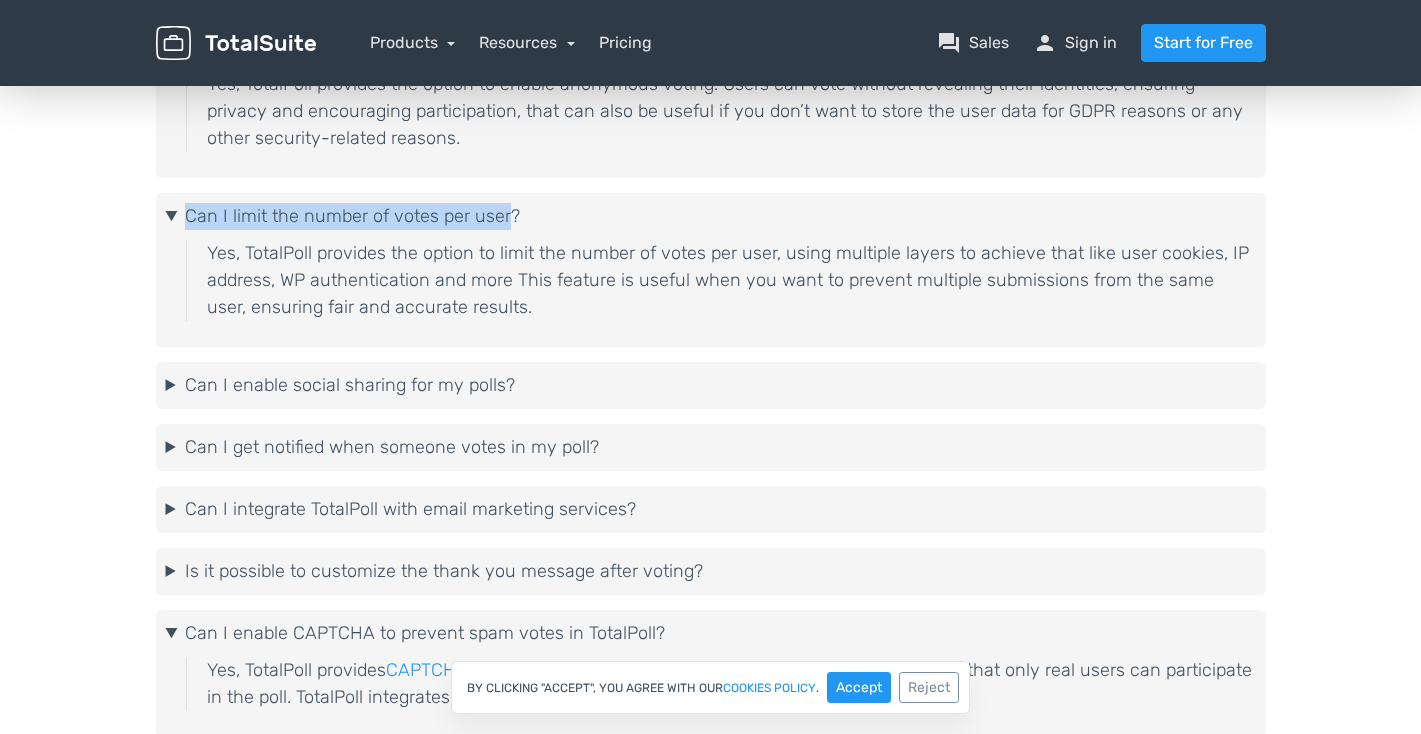 drag, startPoint x: 499, startPoint y: 217, endPoint x: 184, endPoint y: 222, distance: 315.03967 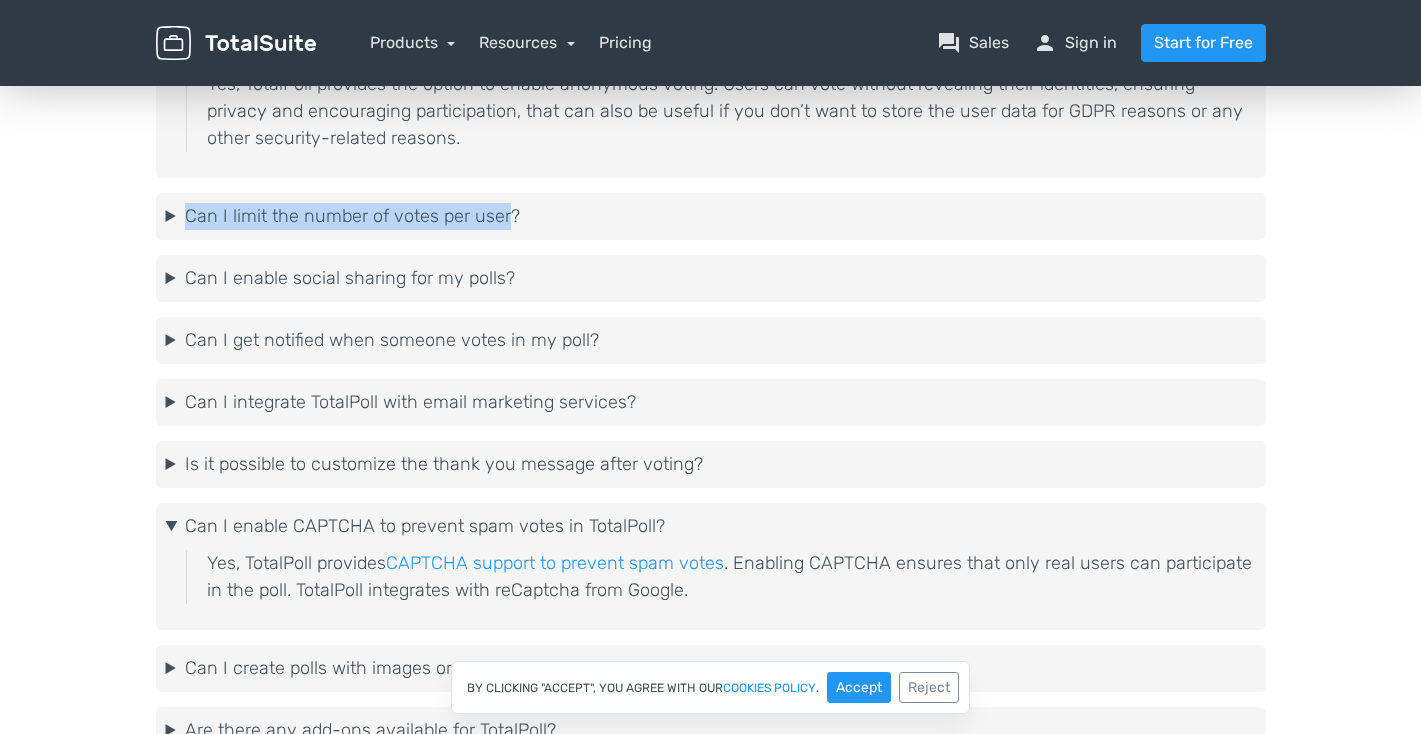 copy on "Can I limit the number of votes per user" 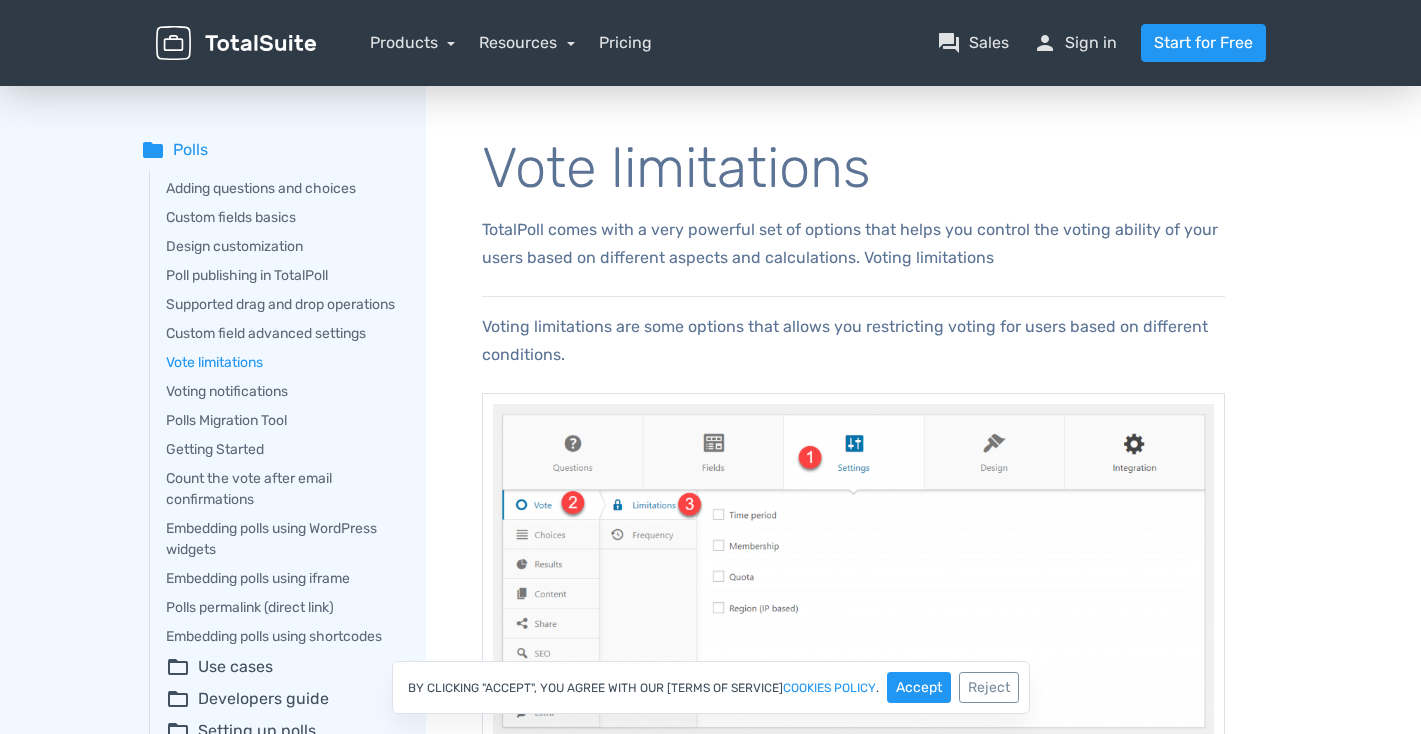 scroll, scrollTop: 0, scrollLeft: 0, axis: both 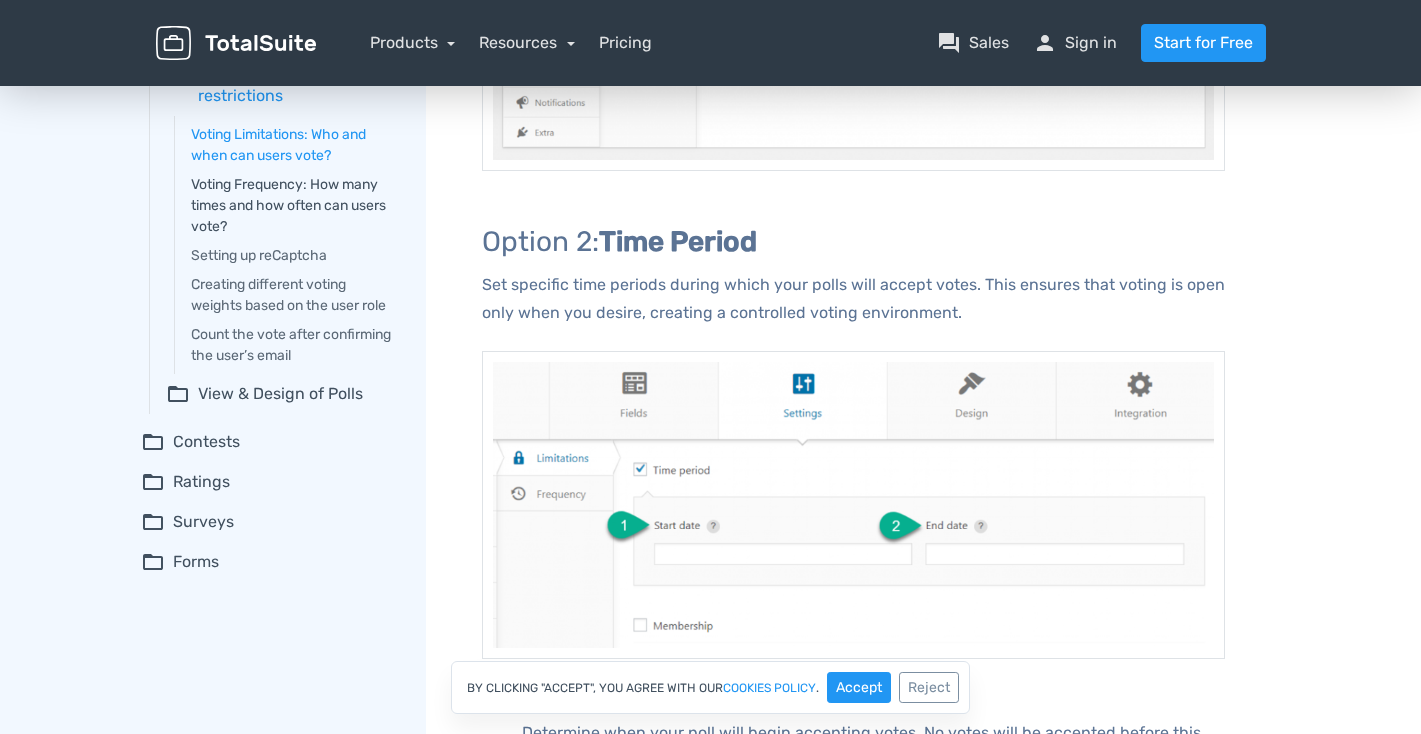 click on "Voting Frequency: How many times and how often can users vote?" at bounding box center [294, 205] 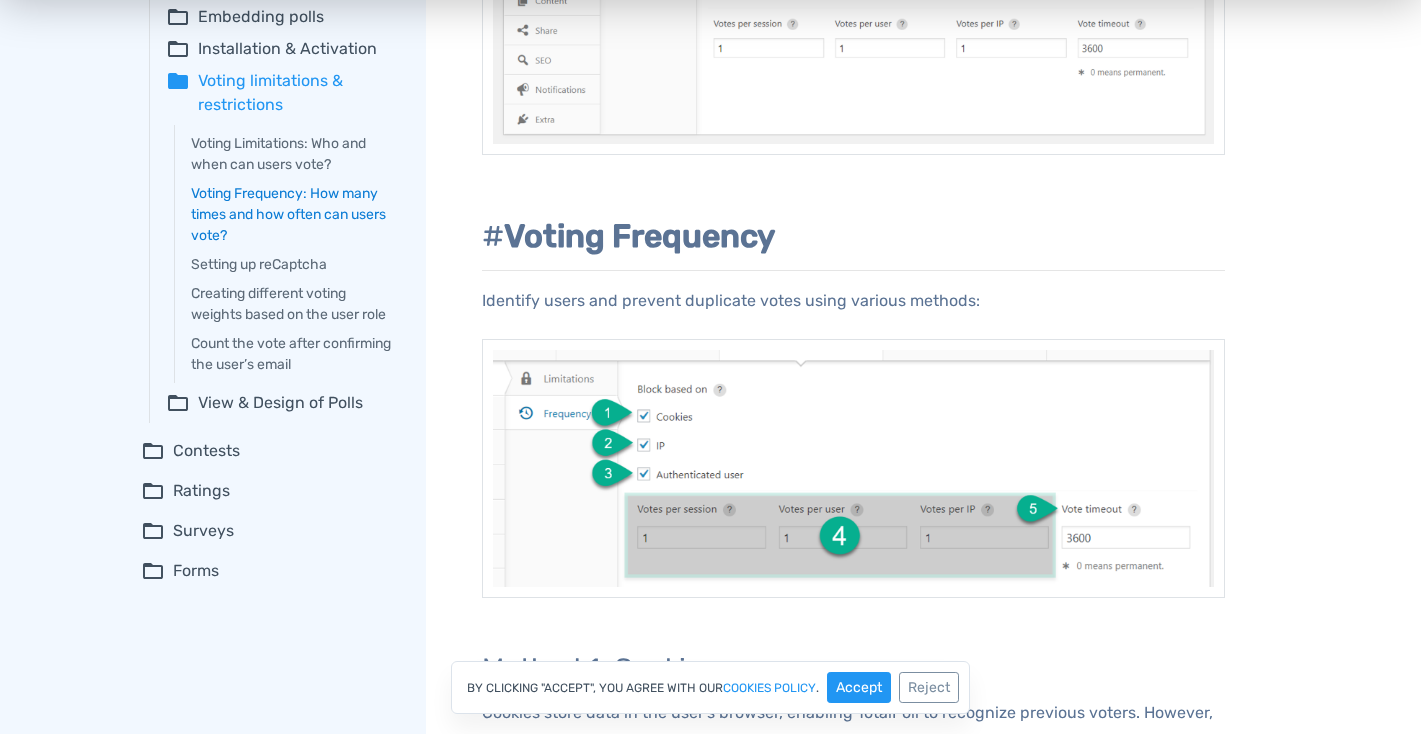 scroll, scrollTop: 782, scrollLeft: 0, axis: vertical 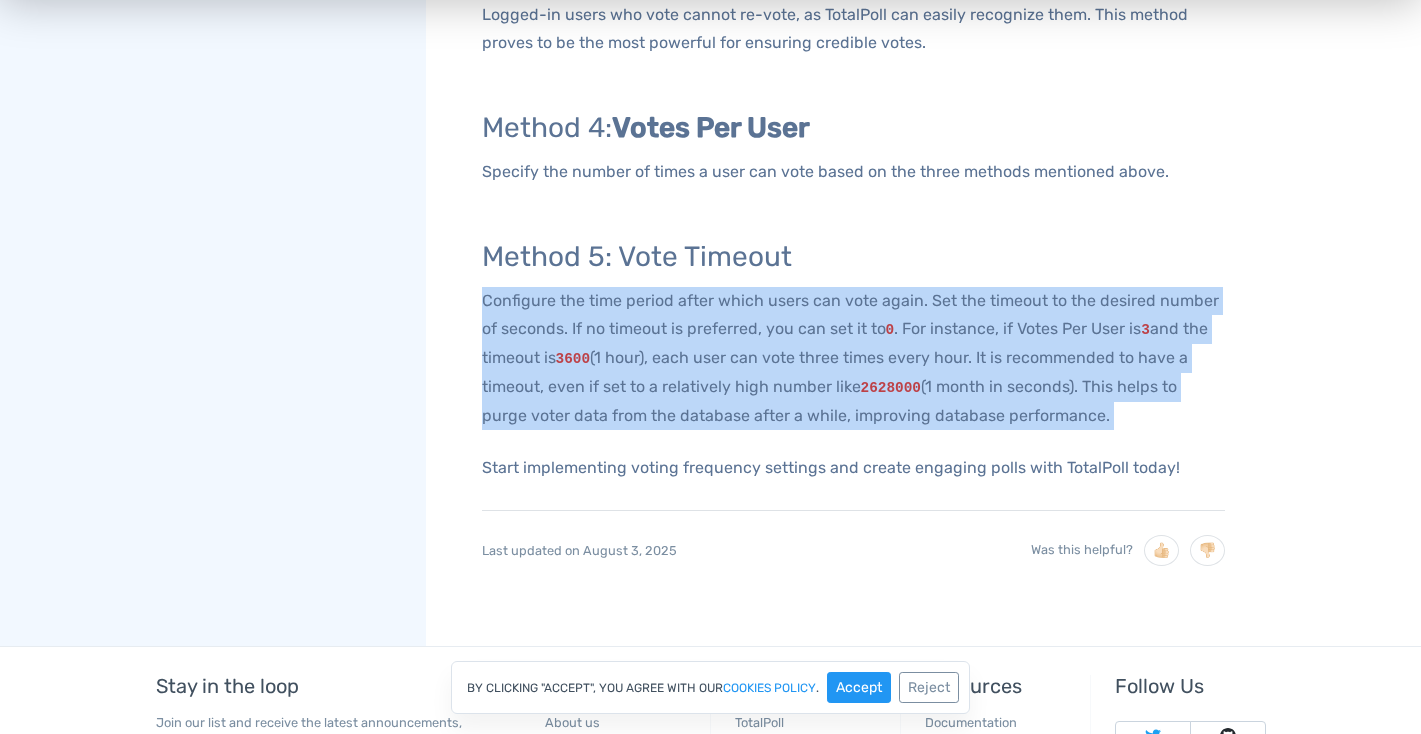 drag, startPoint x: 1112, startPoint y: 431, endPoint x: 481, endPoint y: 306, distance: 643.262 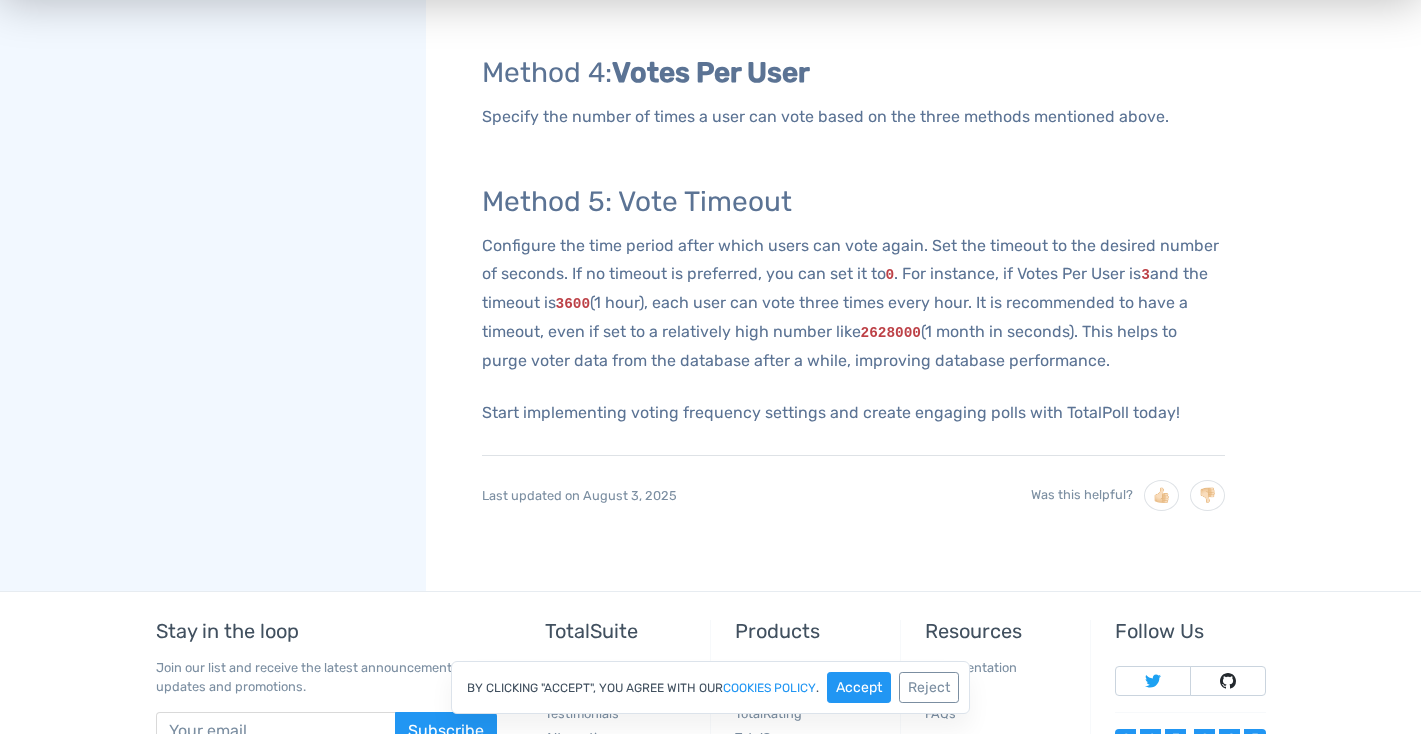 scroll, scrollTop: 1876, scrollLeft: 0, axis: vertical 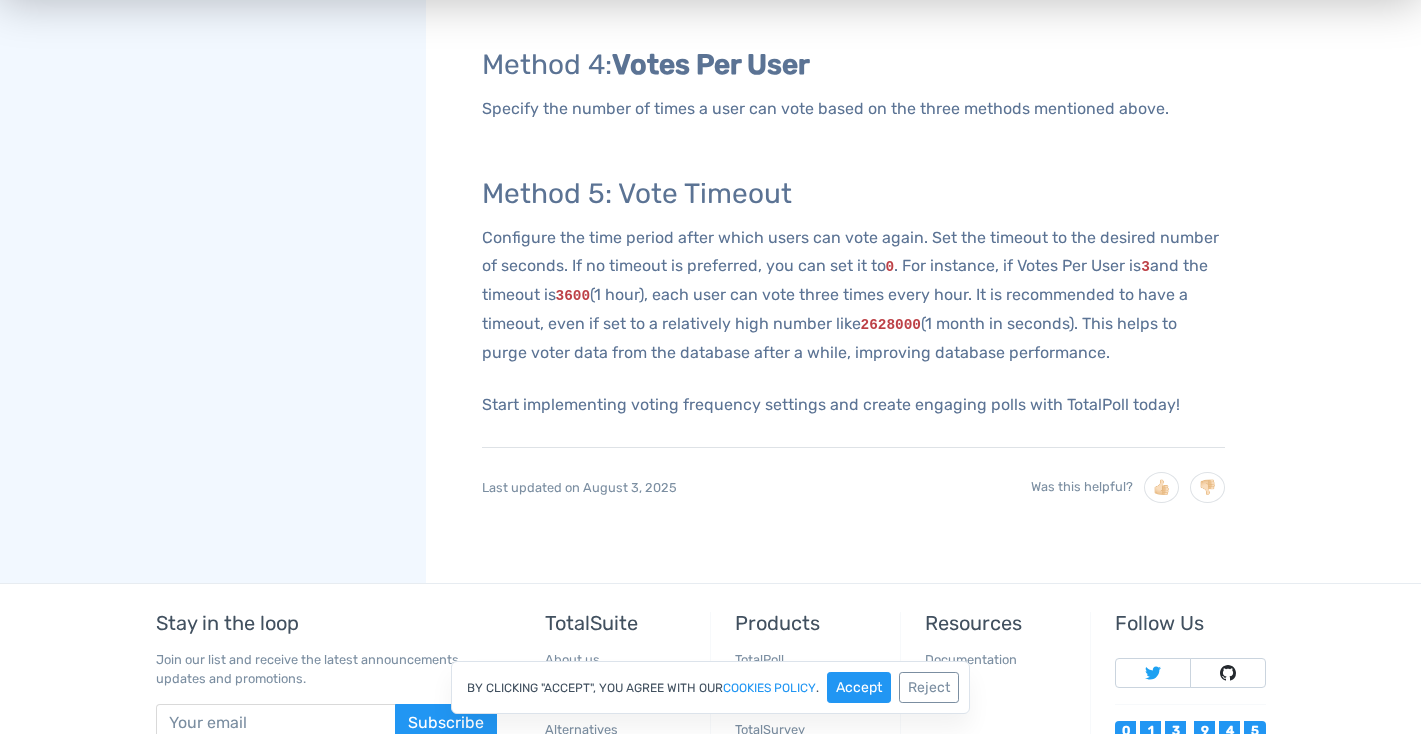 drag, startPoint x: 1136, startPoint y: 350, endPoint x: 642, endPoint y: 276, distance: 499.51175 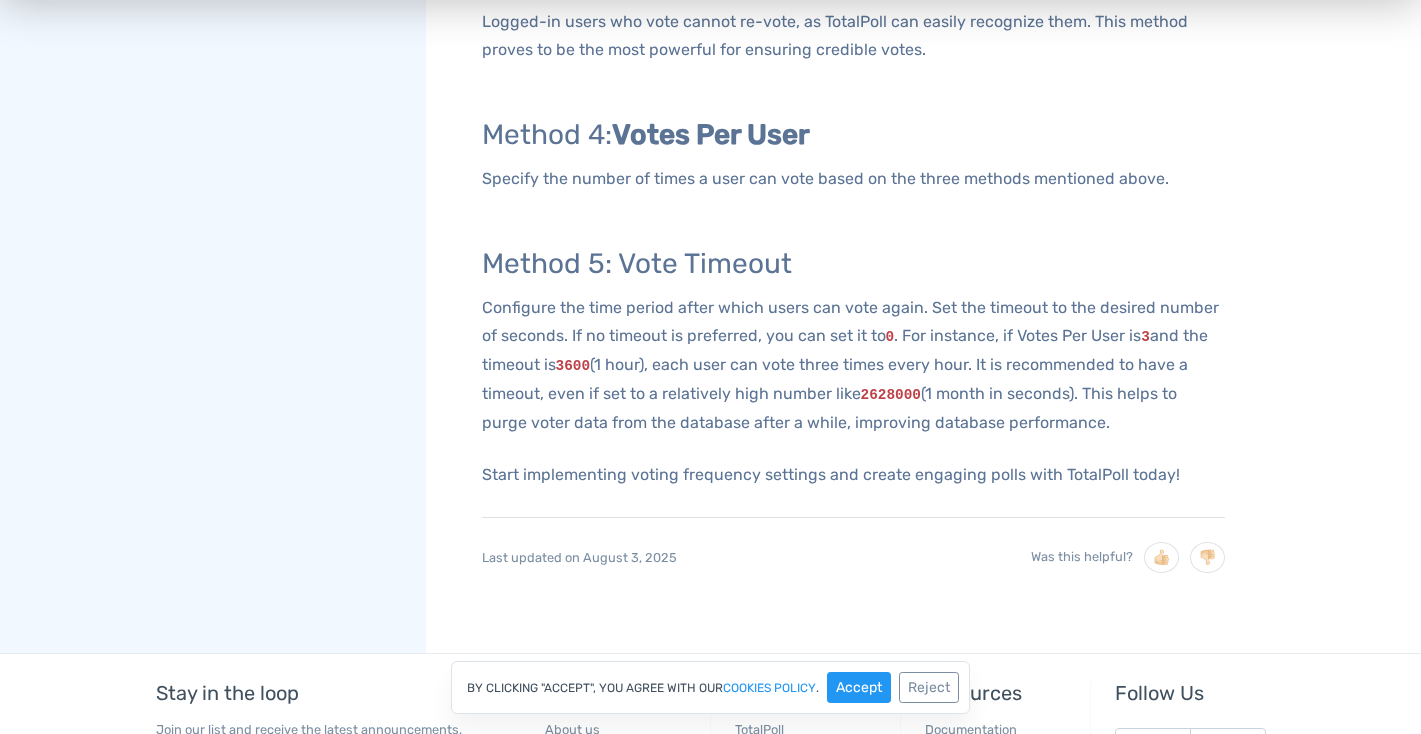 scroll, scrollTop: 2042, scrollLeft: 0, axis: vertical 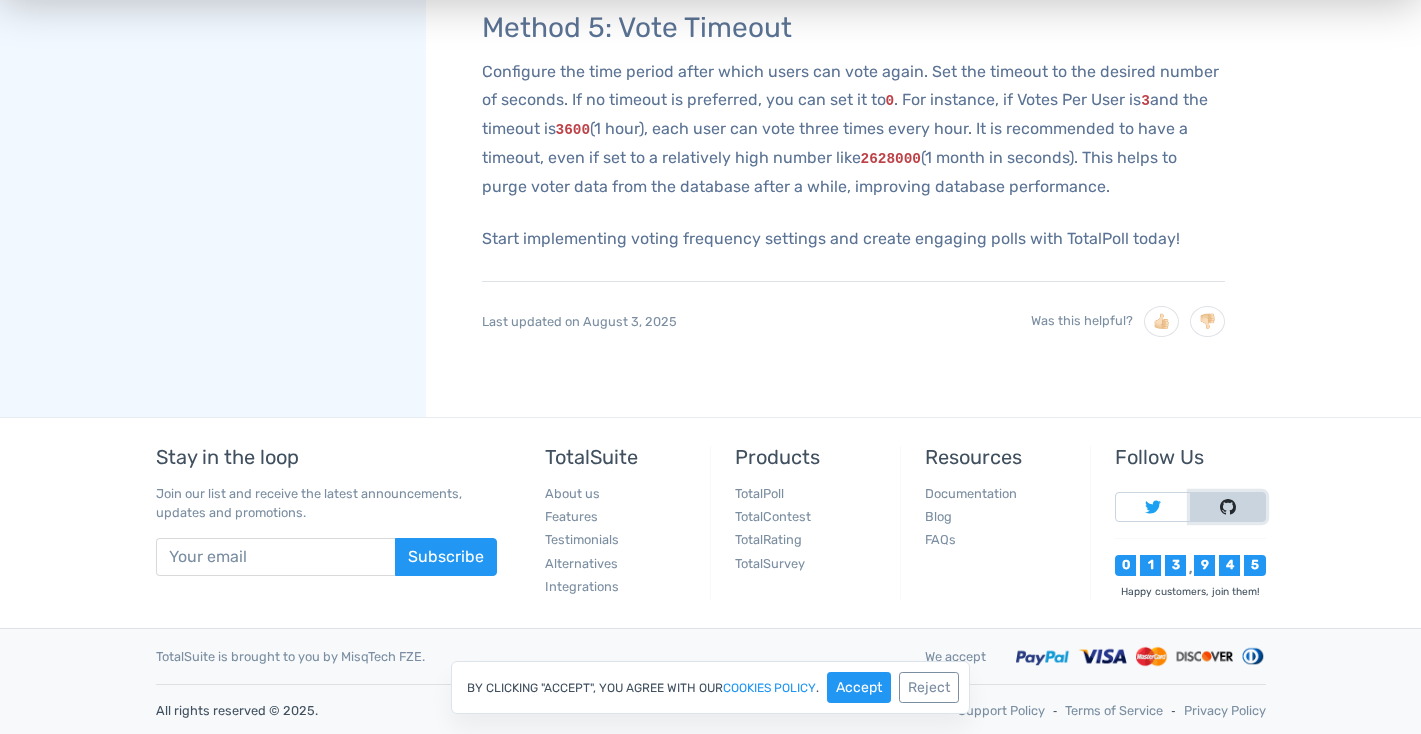 click at bounding box center [1228, 507] 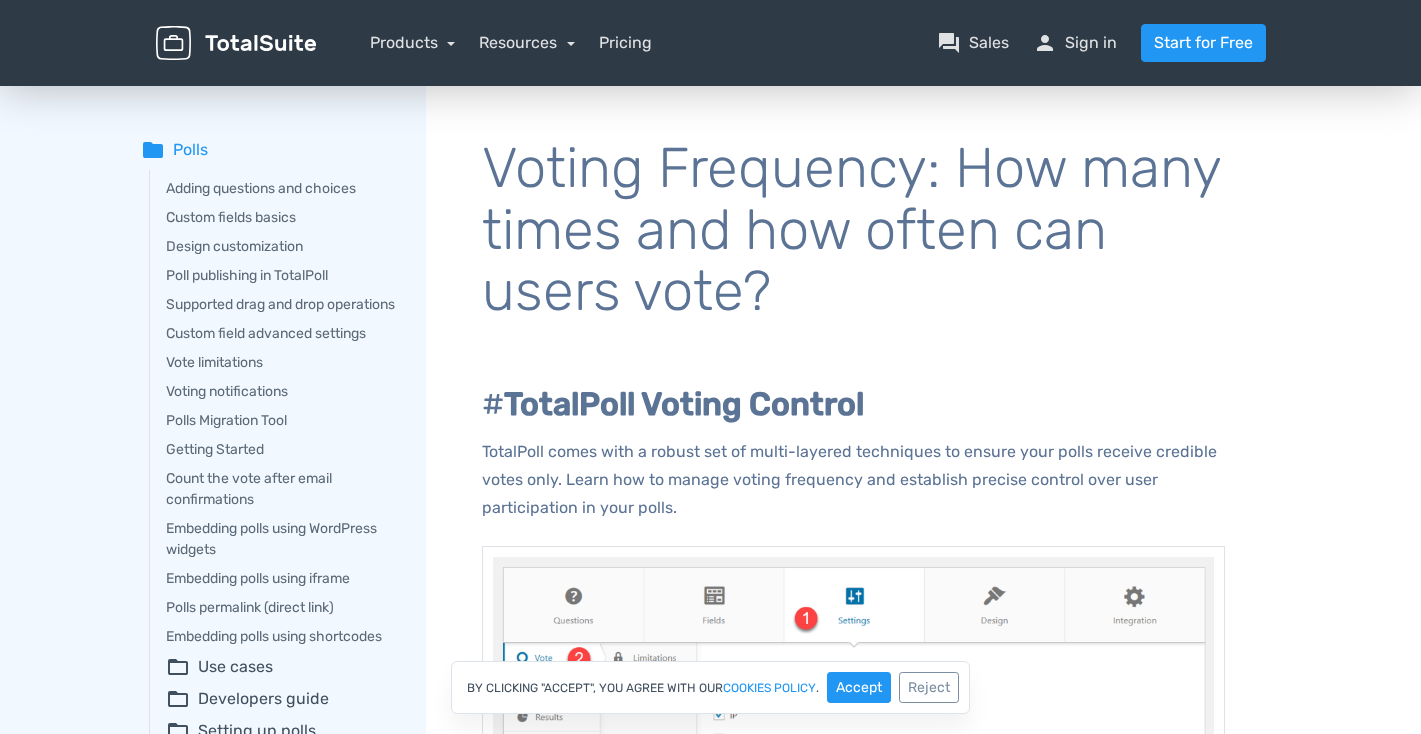 scroll, scrollTop: 2042, scrollLeft: 0, axis: vertical 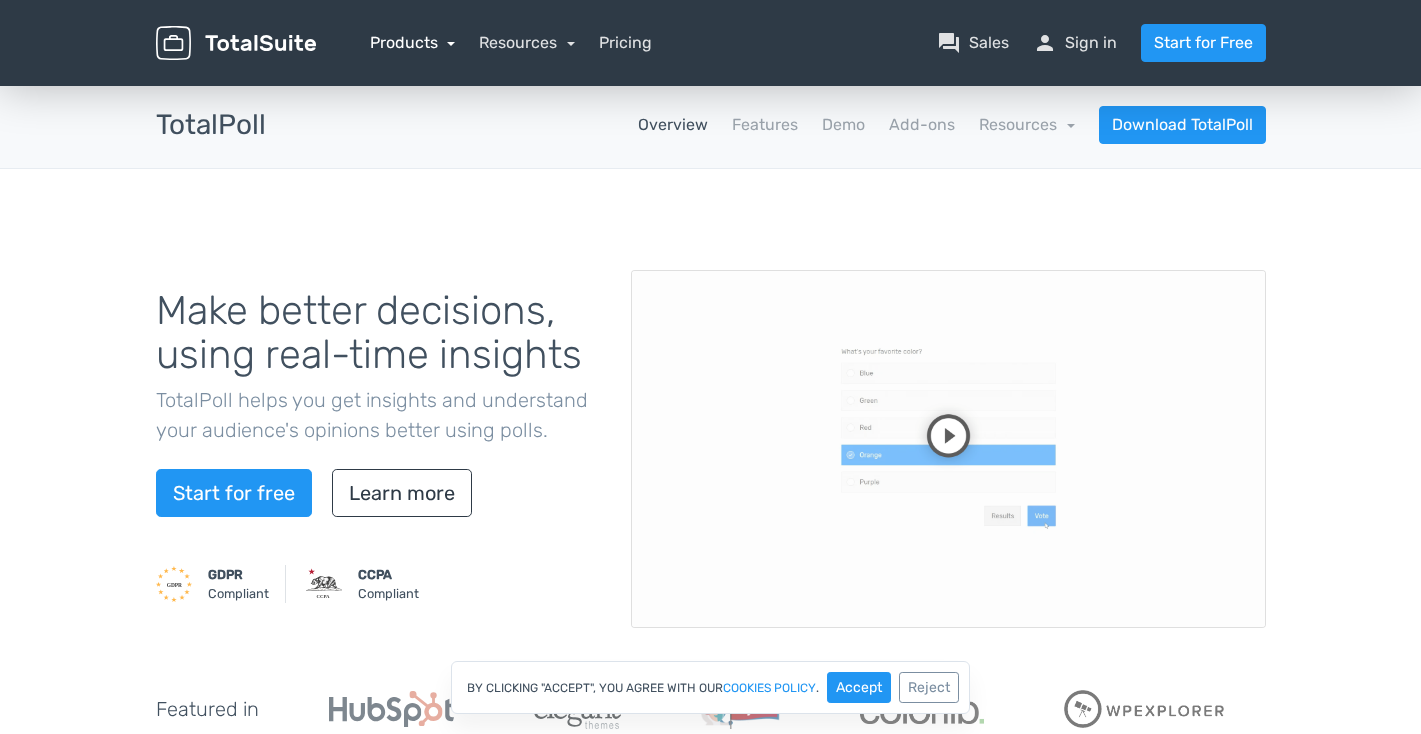 click on "Products" at bounding box center [413, 42] 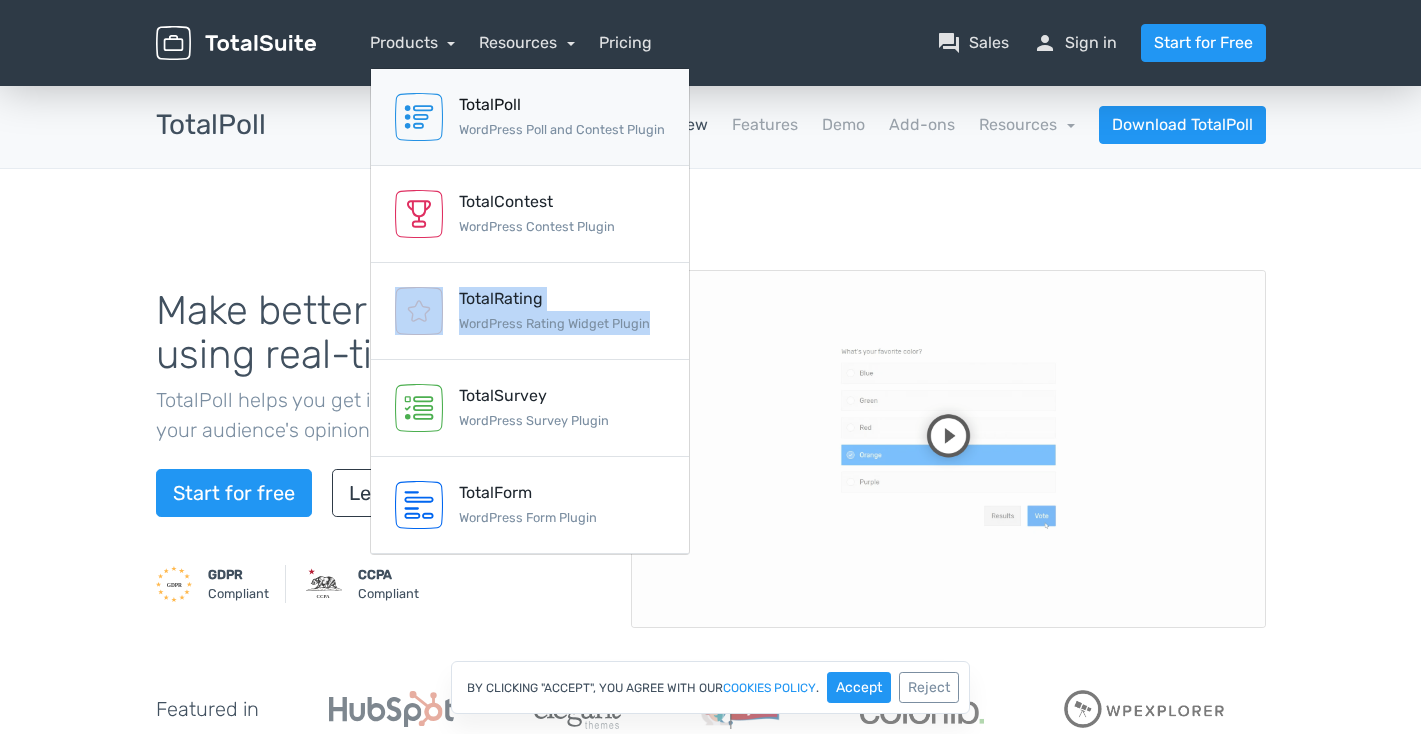 click on "TotalPoll" at bounding box center (562, 105) 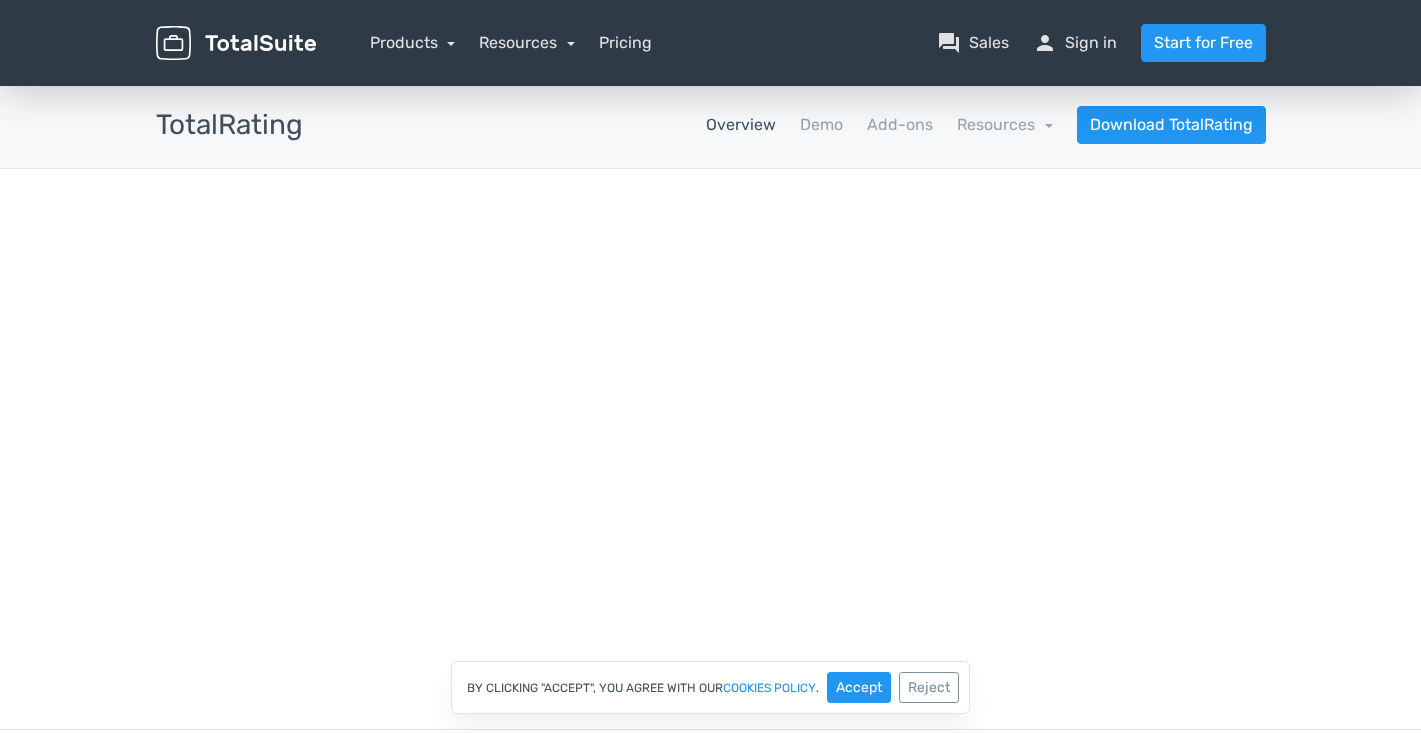 scroll, scrollTop: 0, scrollLeft: 0, axis: both 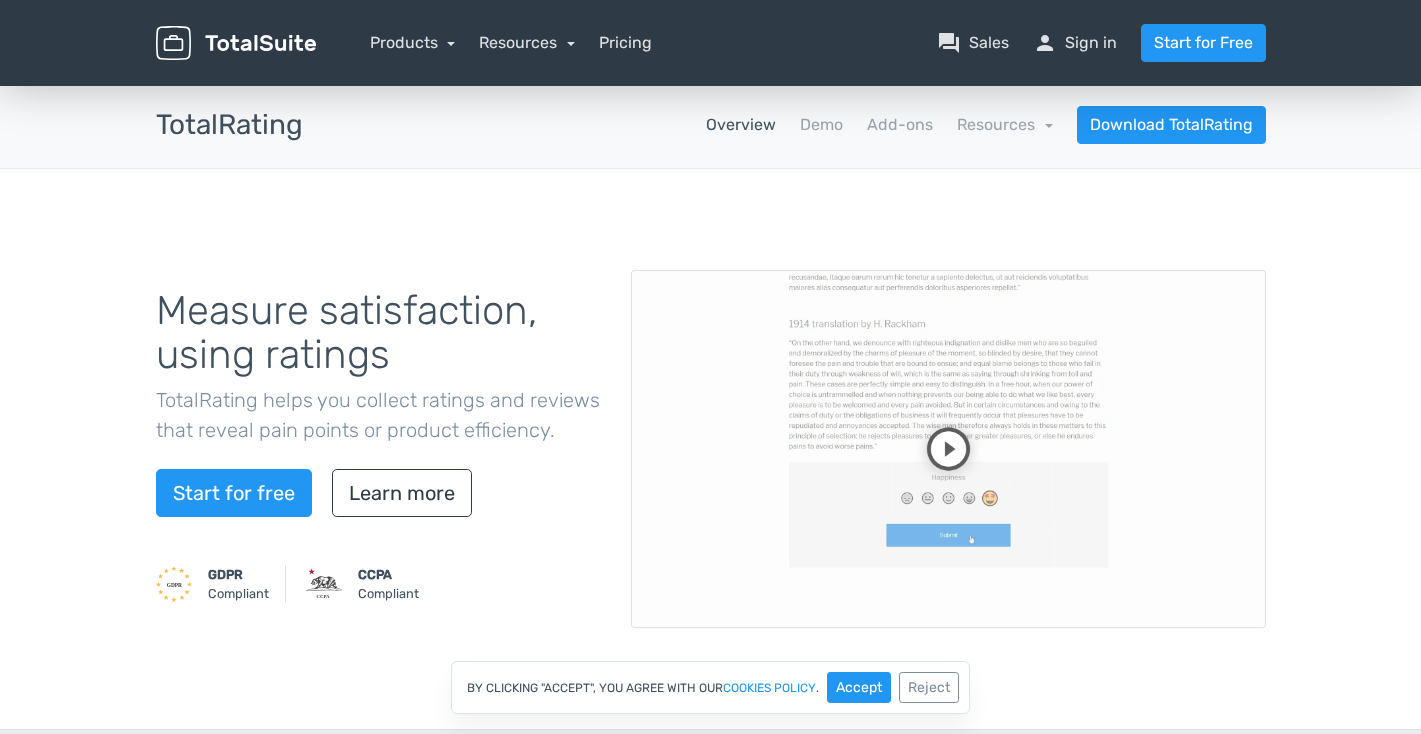 click at bounding box center (948, 449) 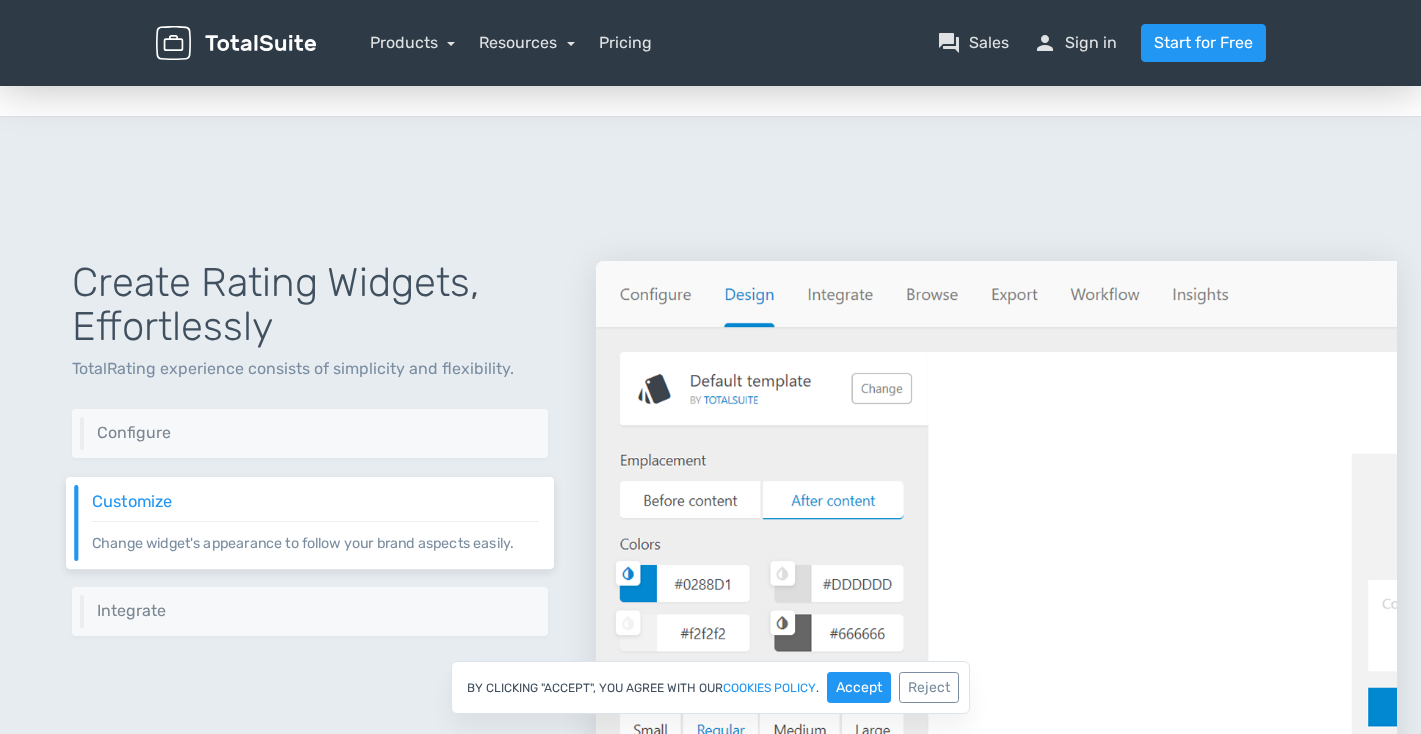 scroll, scrollTop: 0, scrollLeft: 0, axis: both 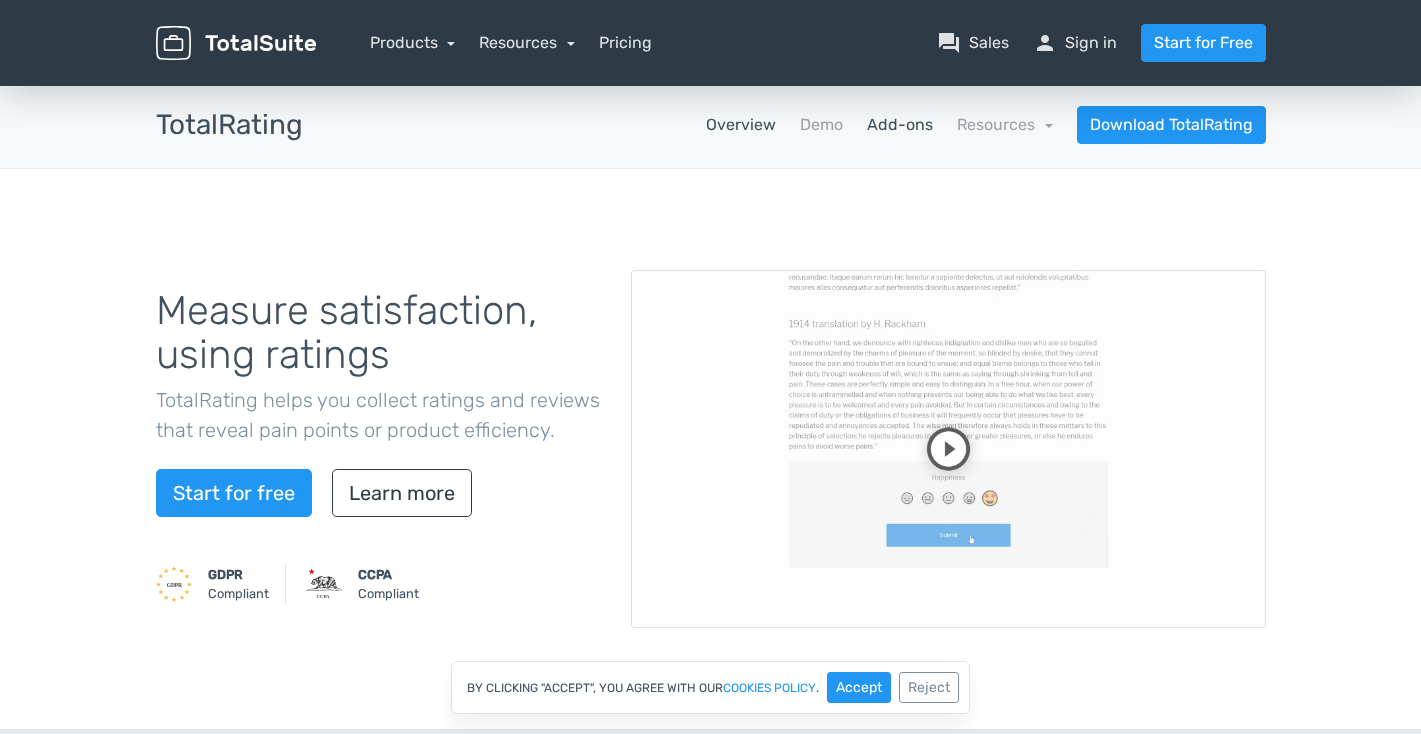 click on "Add-ons" at bounding box center [900, 125] 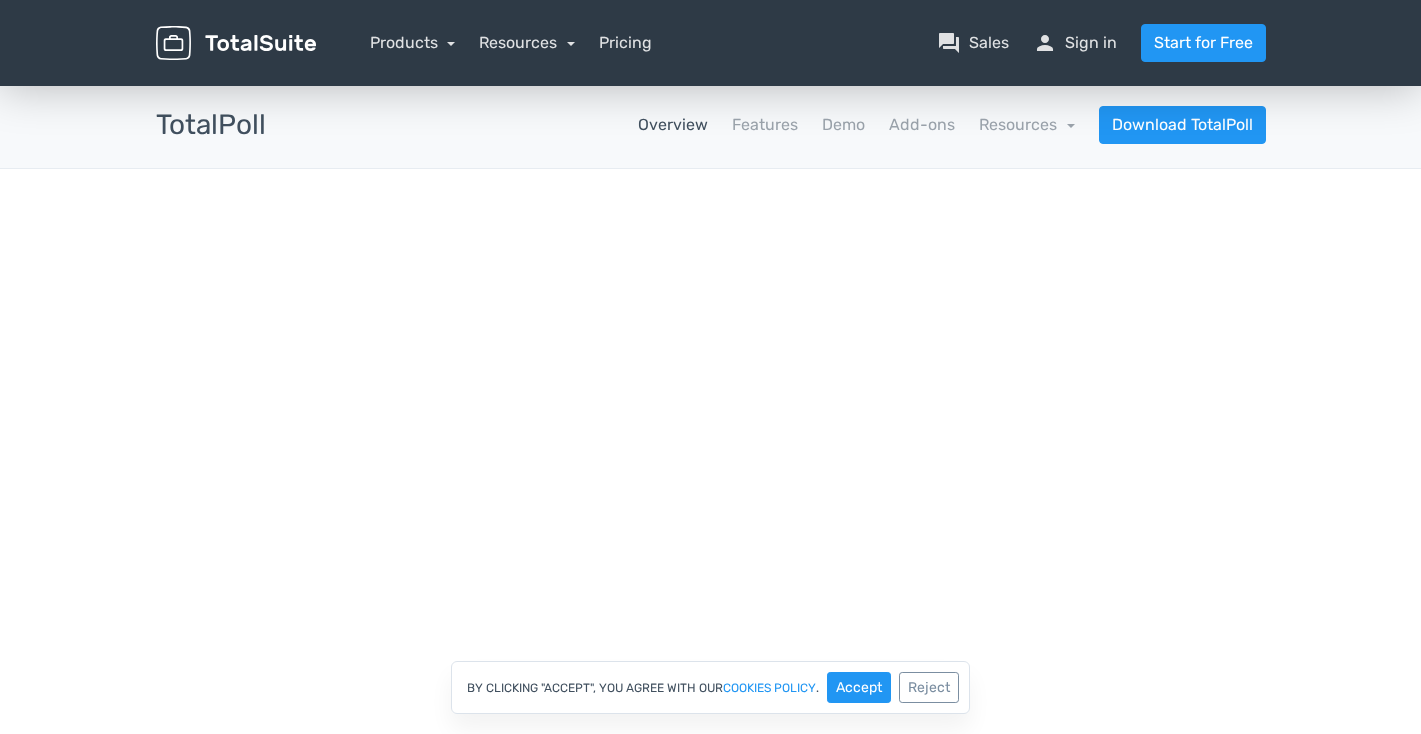 scroll, scrollTop: 0, scrollLeft: 0, axis: both 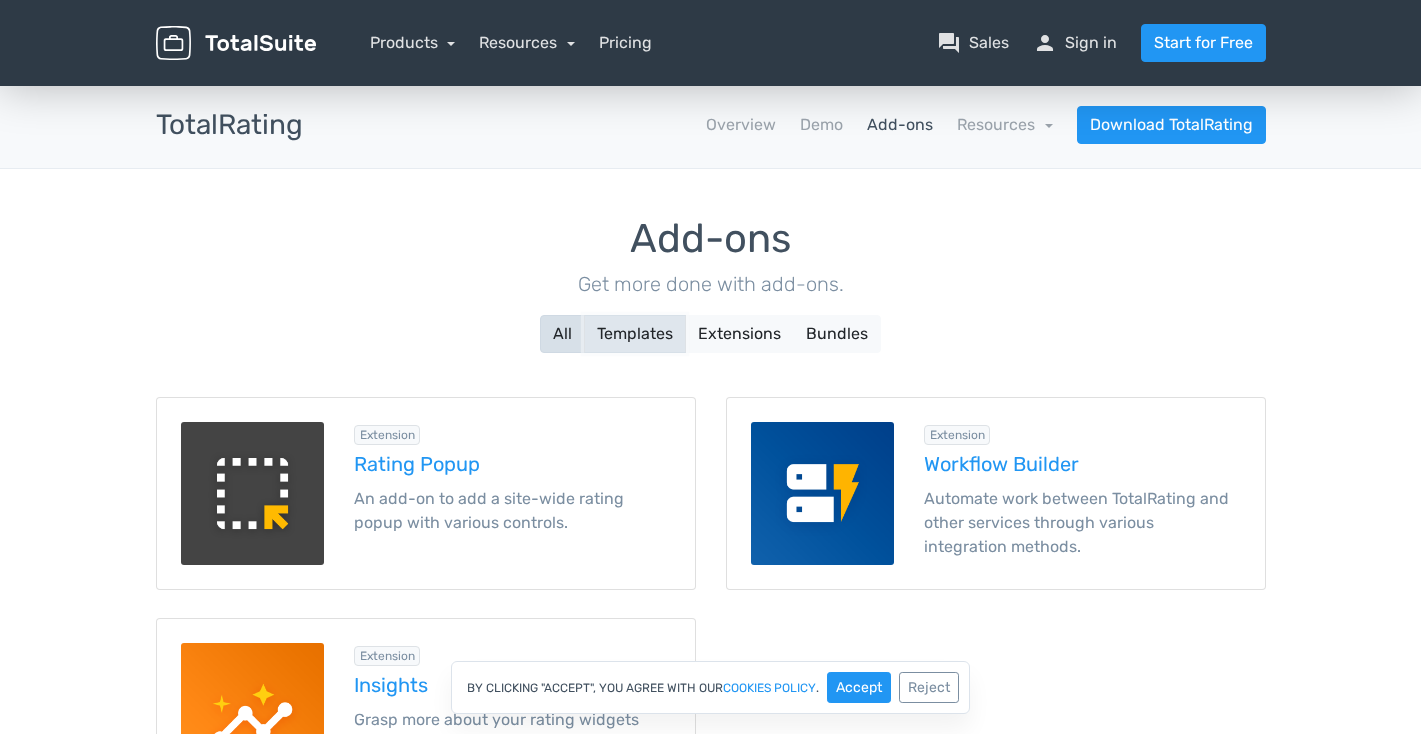 click on "Templates" at bounding box center [635, 334] 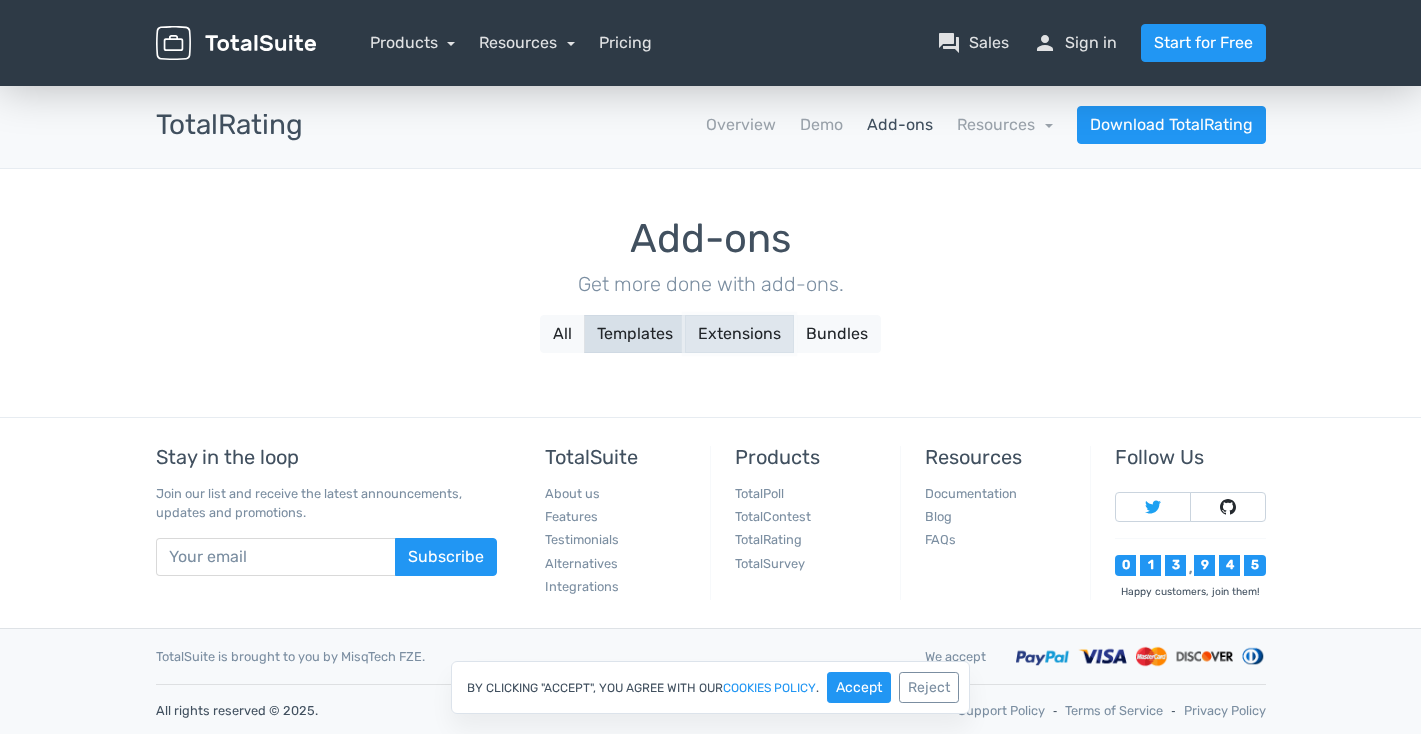 click on "Extensions" at bounding box center [739, 334] 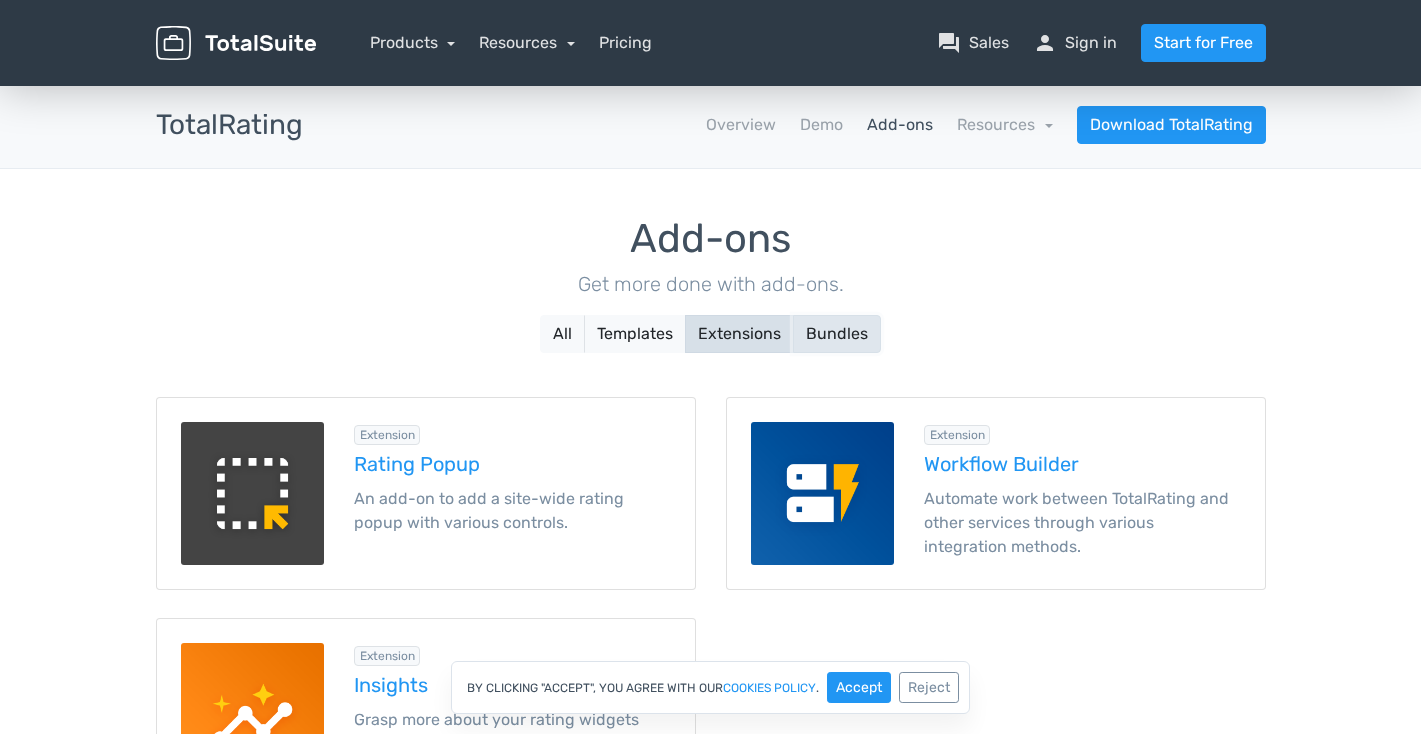 click on "Bundles" at bounding box center [837, 334] 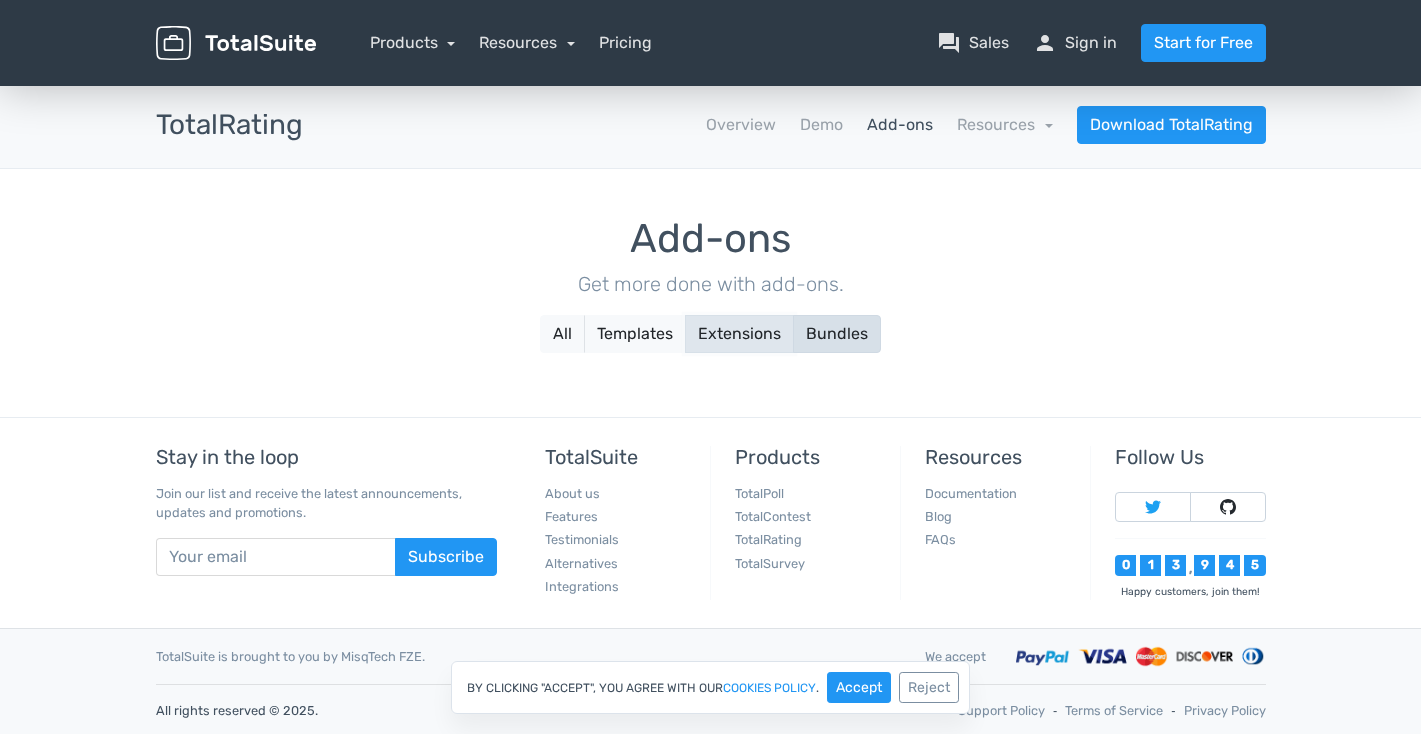 click on "Extensions" at bounding box center [739, 334] 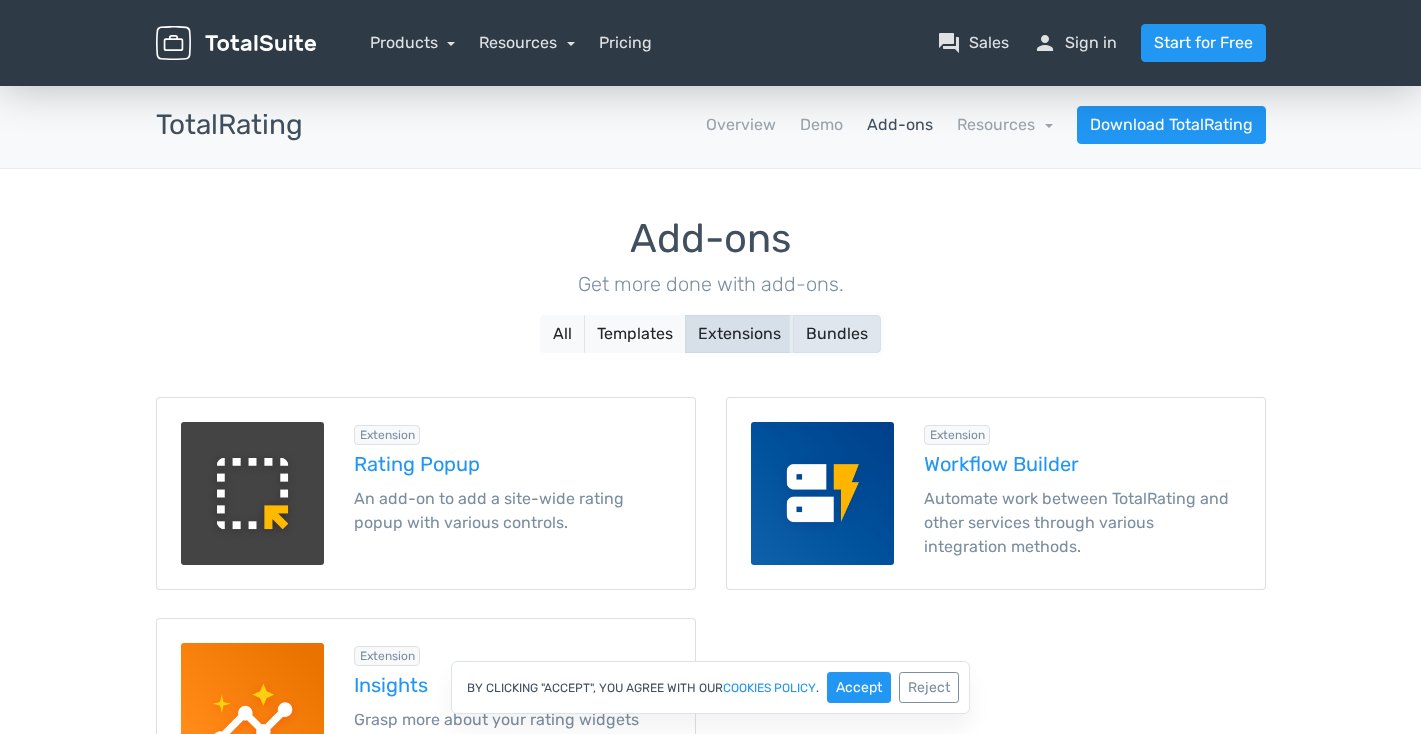 click on "Bundles" at bounding box center (837, 334) 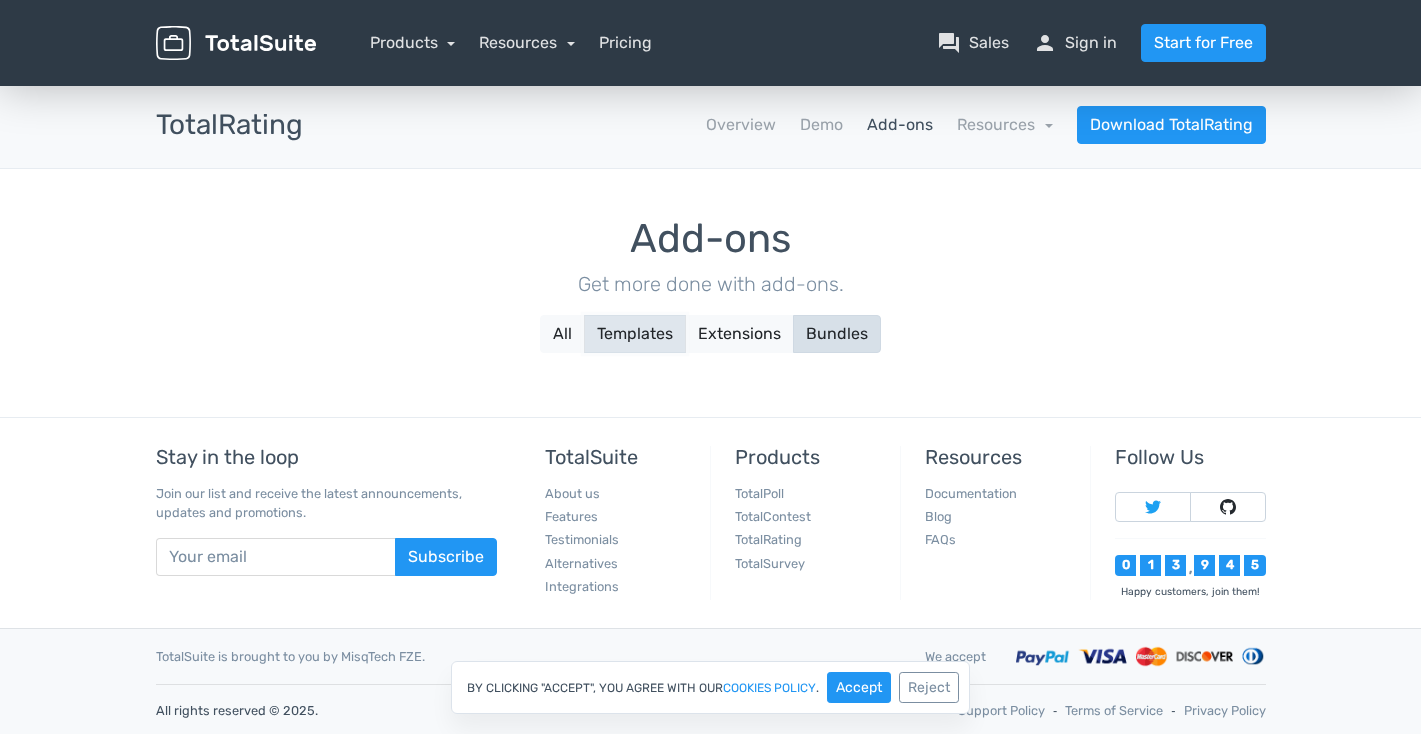 click on "Templates" at bounding box center (635, 334) 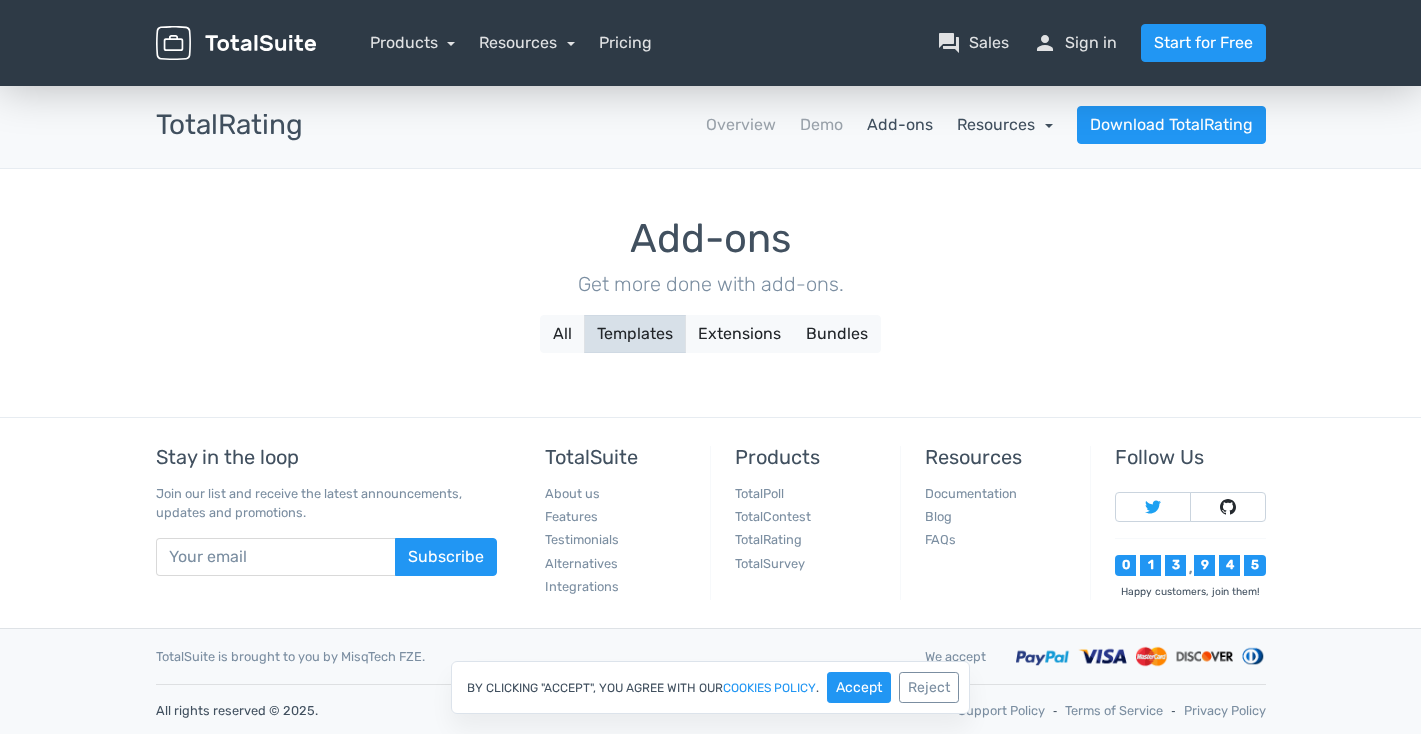 click on "Resources" at bounding box center (1005, 124) 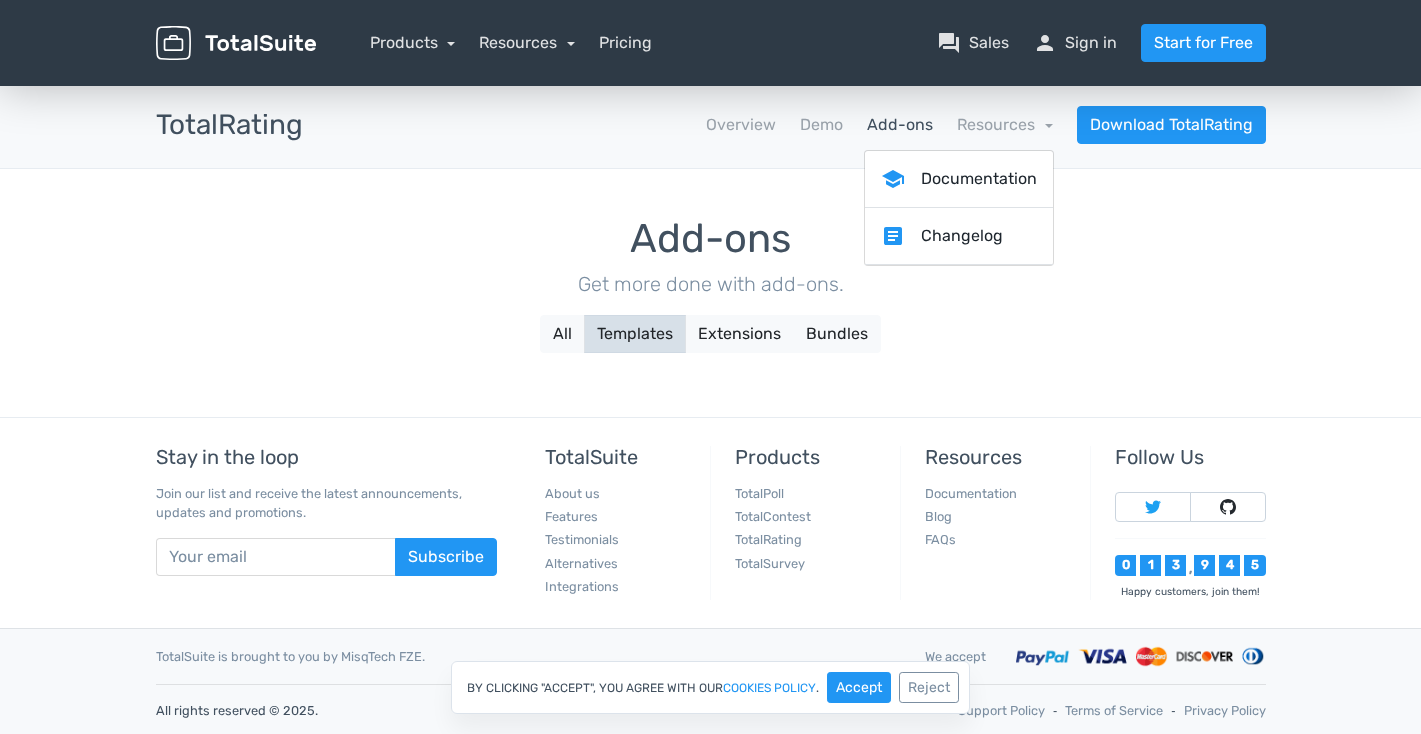 click on "Add-ons
Get more done with add-ons.
All
Templates
Extensions
Bundles
Extension
Rating Popup
An add-on to add a site-wide rating popup with various controls.
Extension Extension" at bounding box center (711, 293) 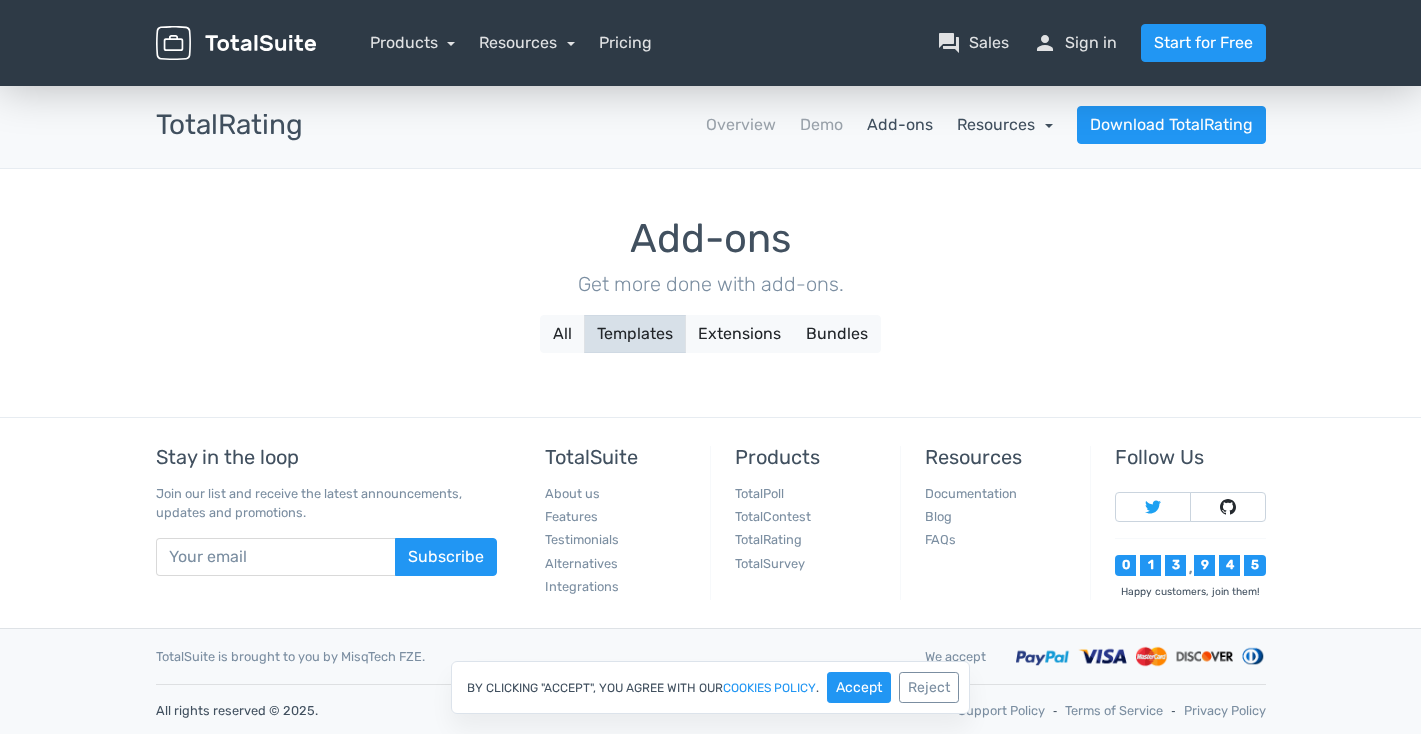 click on "Resources" at bounding box center [1005, 124] 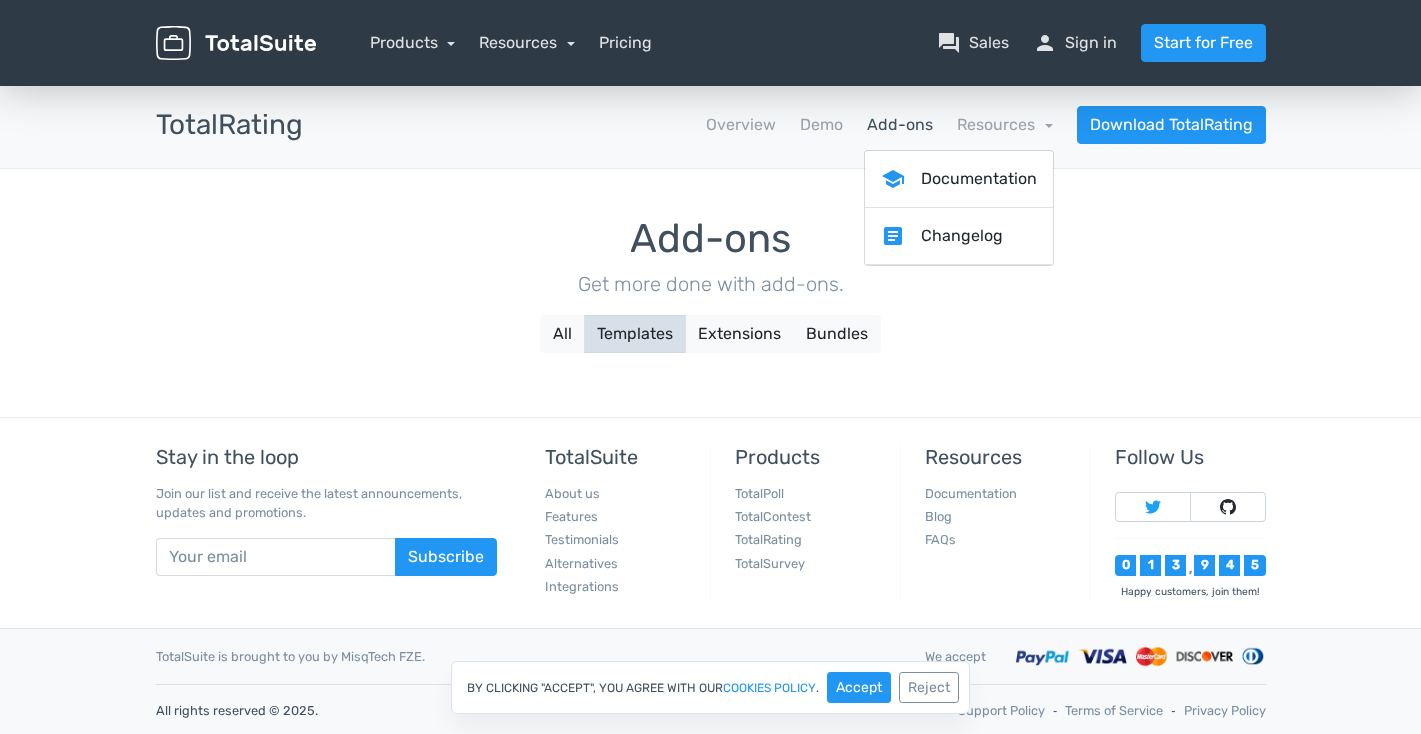 click on "TotalRating
apps
Overview
Demo
Add-ons
Resources
school
Documentation
article
Changelog
Download TotalRating" at bounding box center [711, 125] 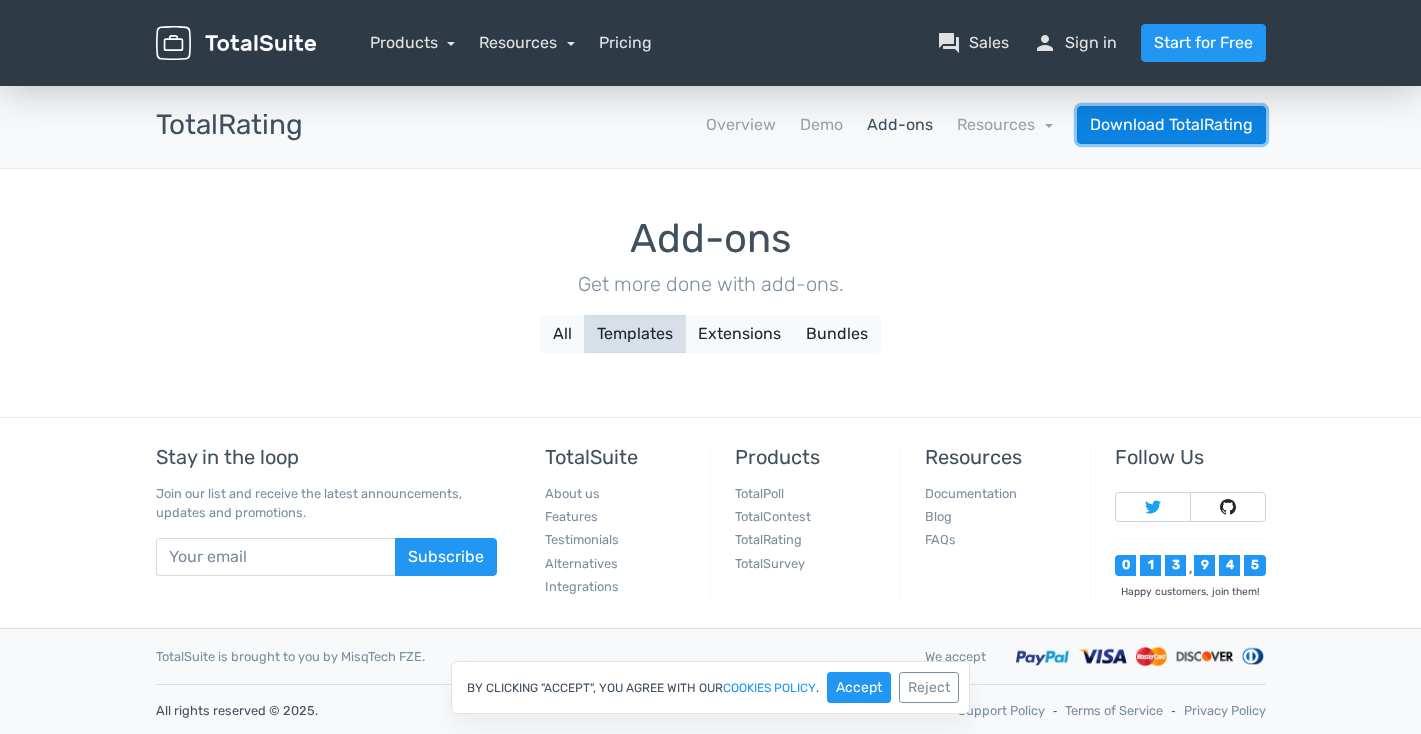 click on "Download TotalRating" at bounding box center [1171, 125] 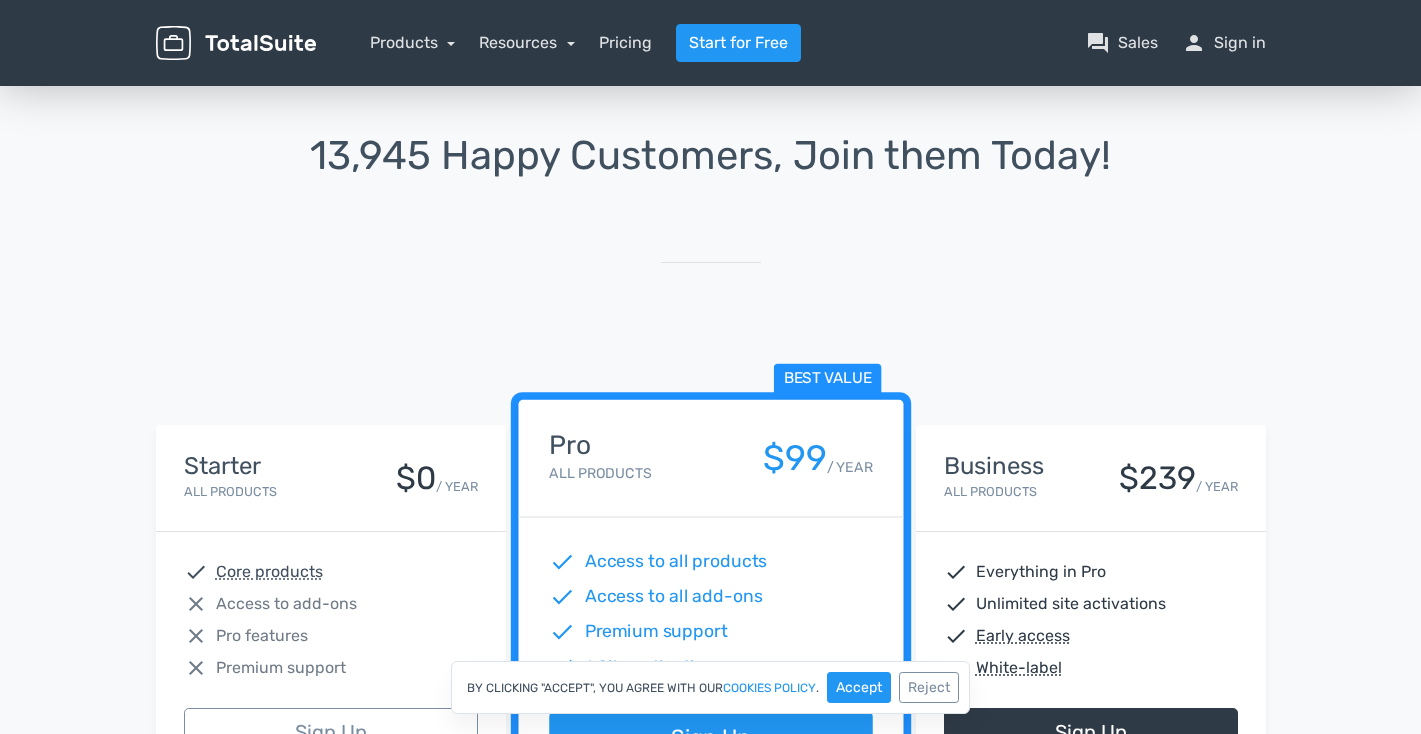 scroll, scrollTop: 0, scrollLeft: 0, axis: both 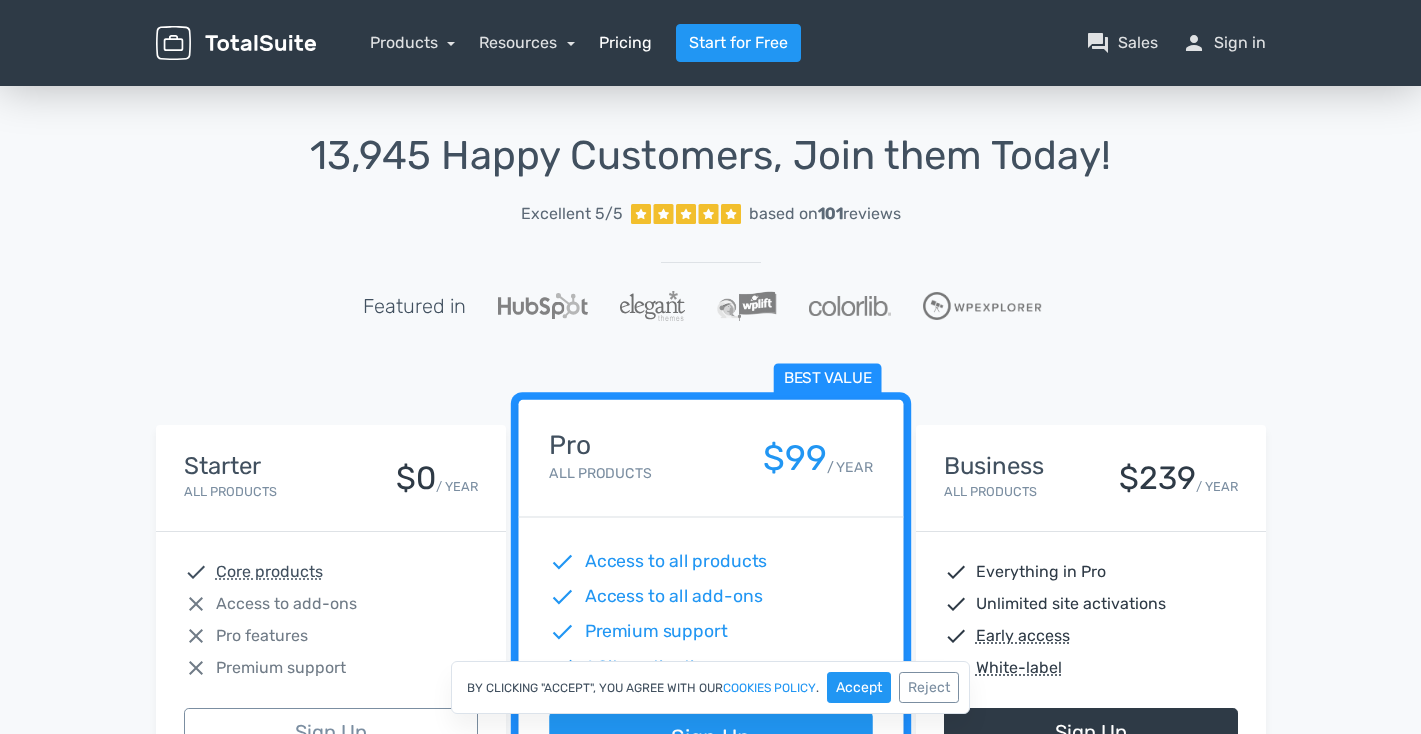 click on "Pricing" at bounding box center [625, 43] 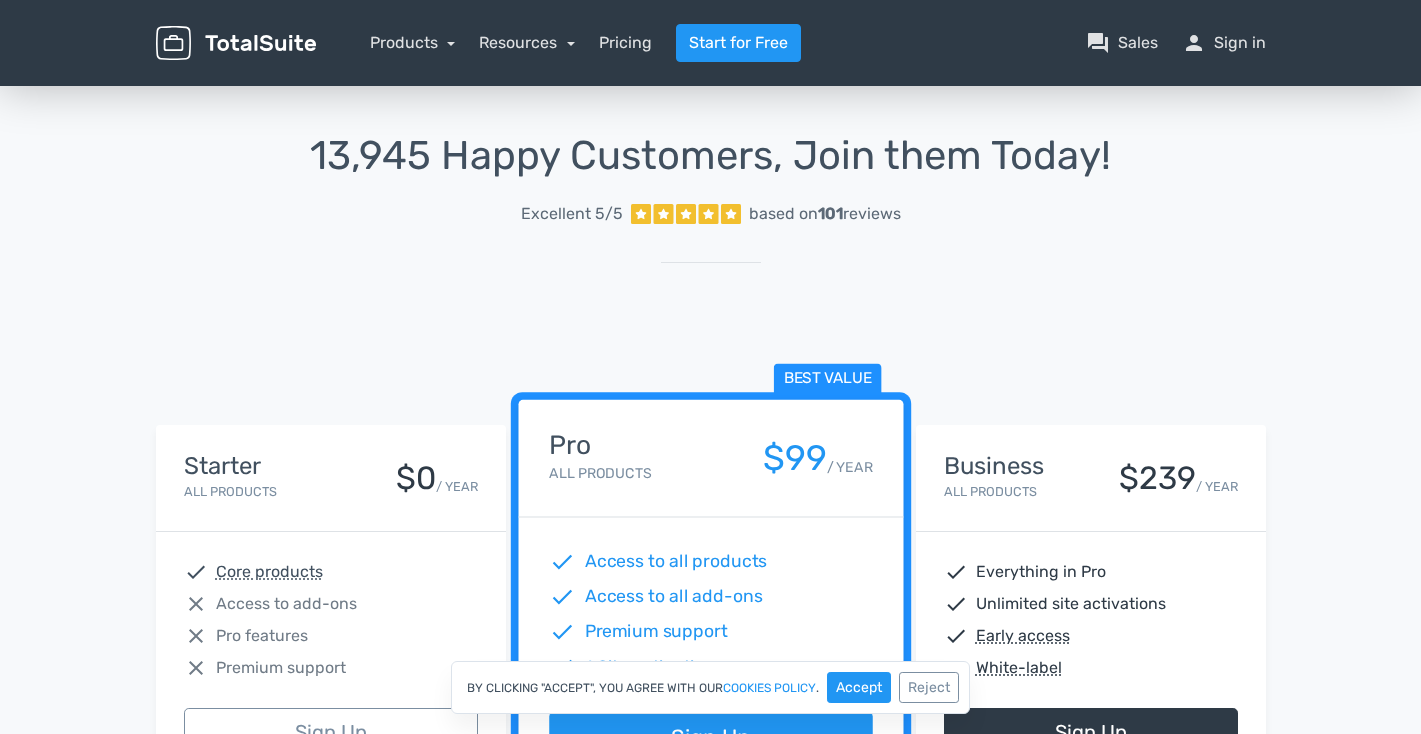 scroll, scrollTop: 0, scrollLeft: 0, axis: both 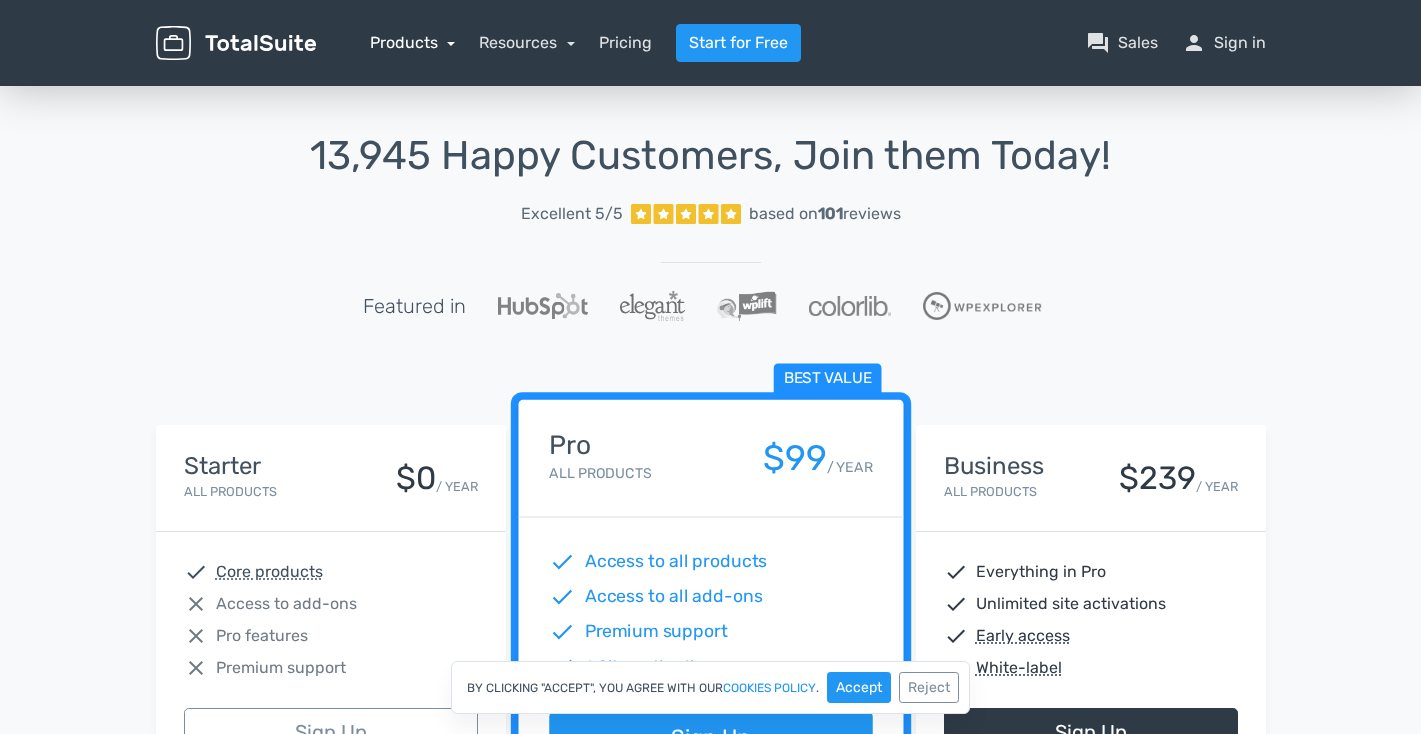 click on "Products" at bounding box center [413, 42] 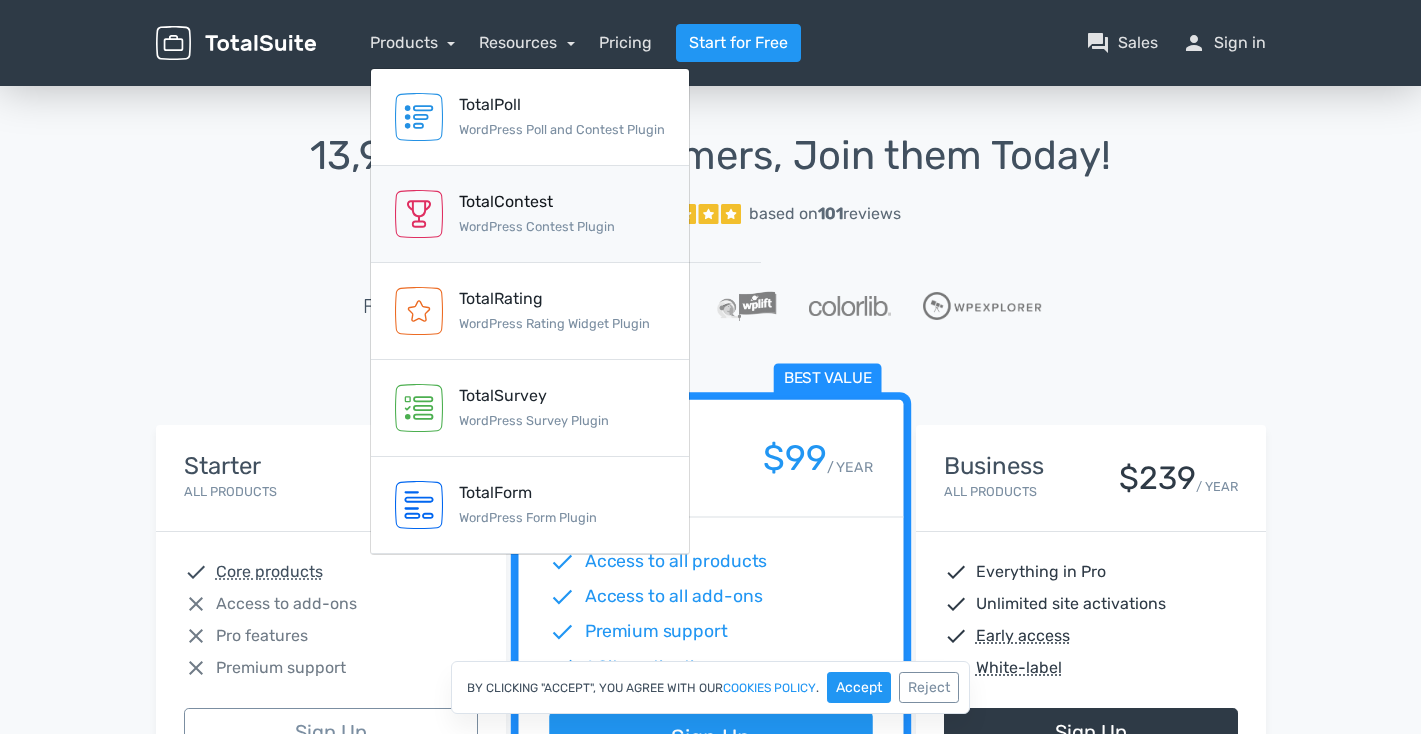 click on "TotalContest" at bounding box center (537, 202) 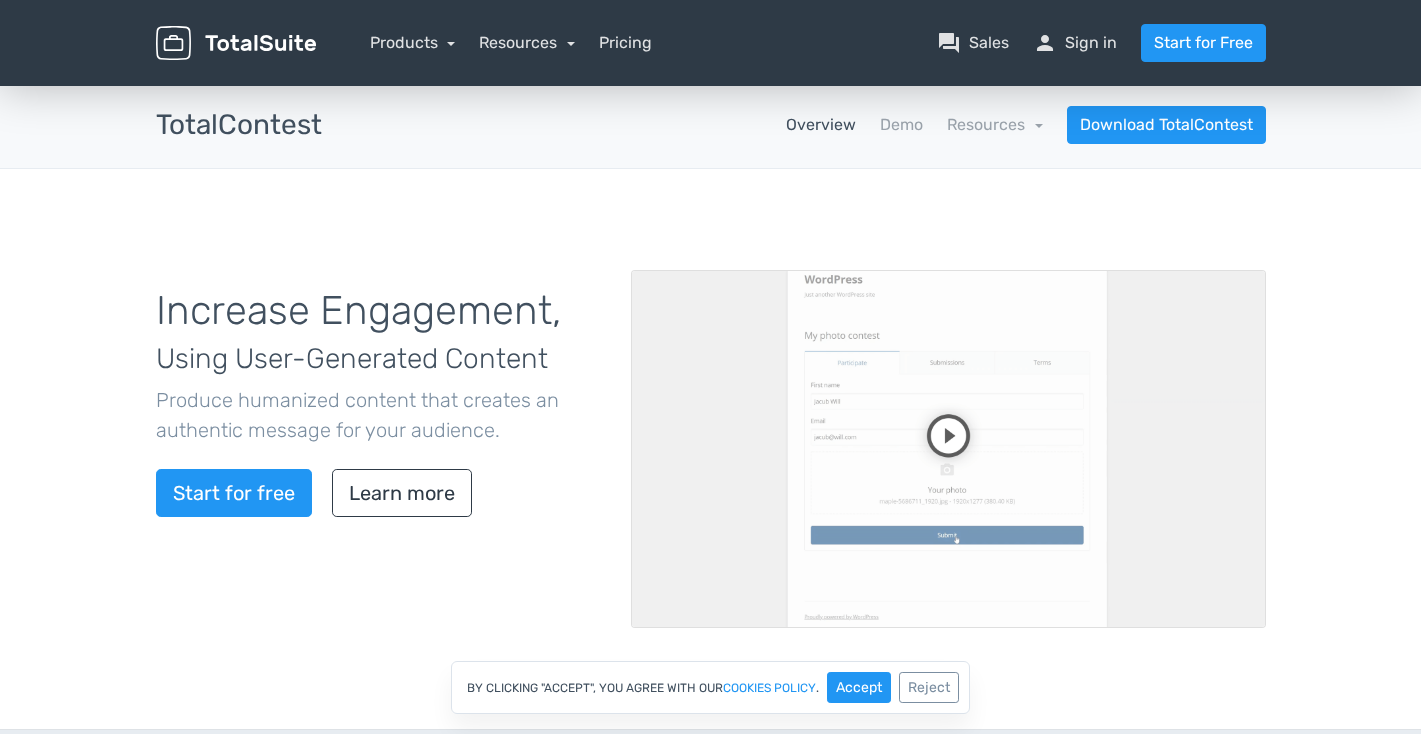 scroll, scrollTop: 0, scrollLeft: 0, axis: both 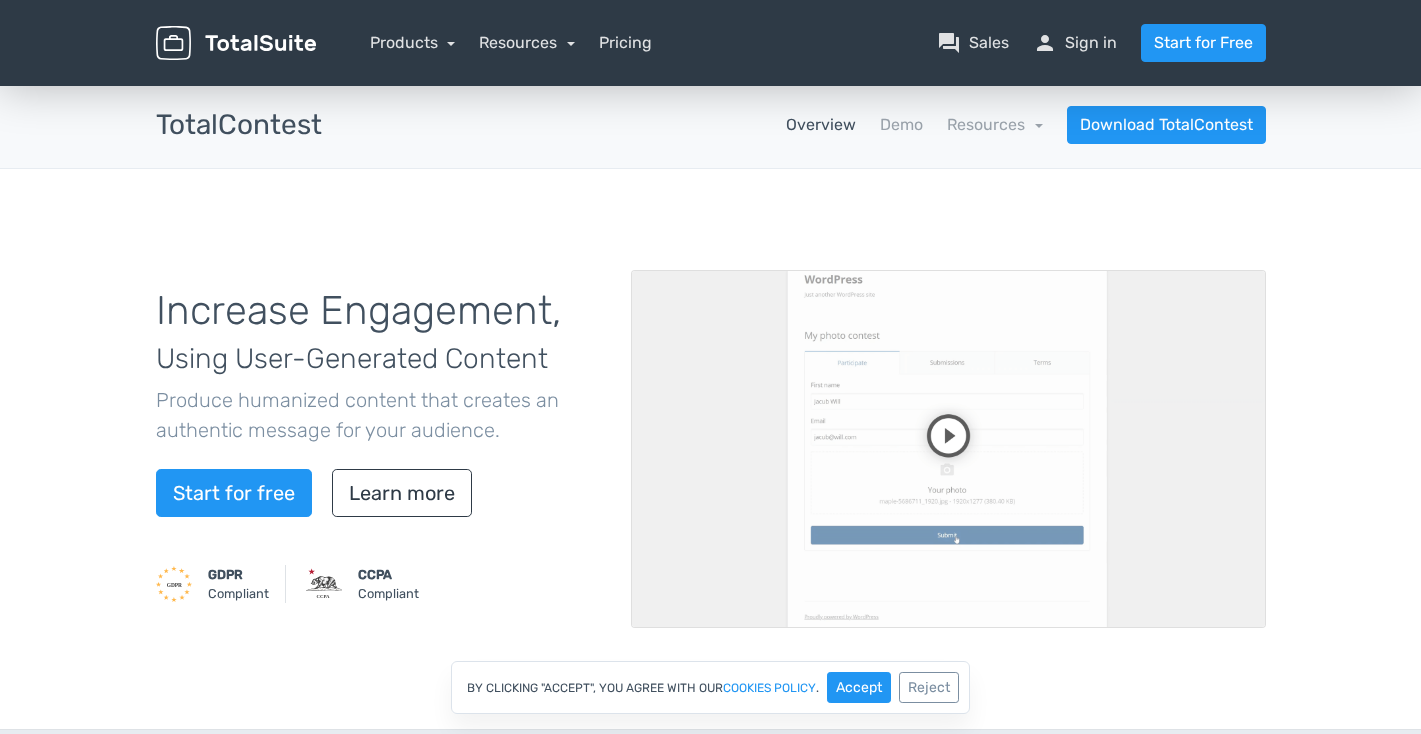 click at bounding box center (948, 449) 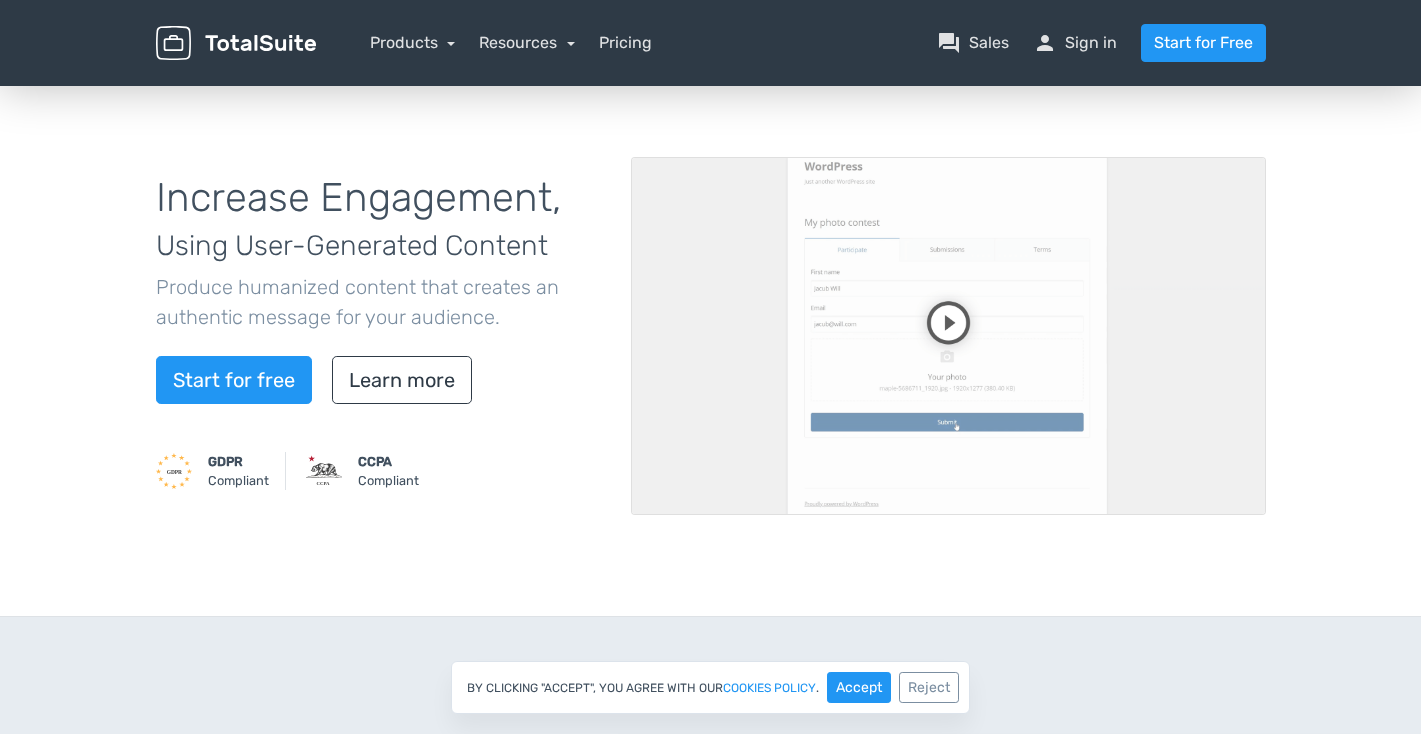 scroll, scrollTop: 136, scrollLeft: 0, axis: vertical 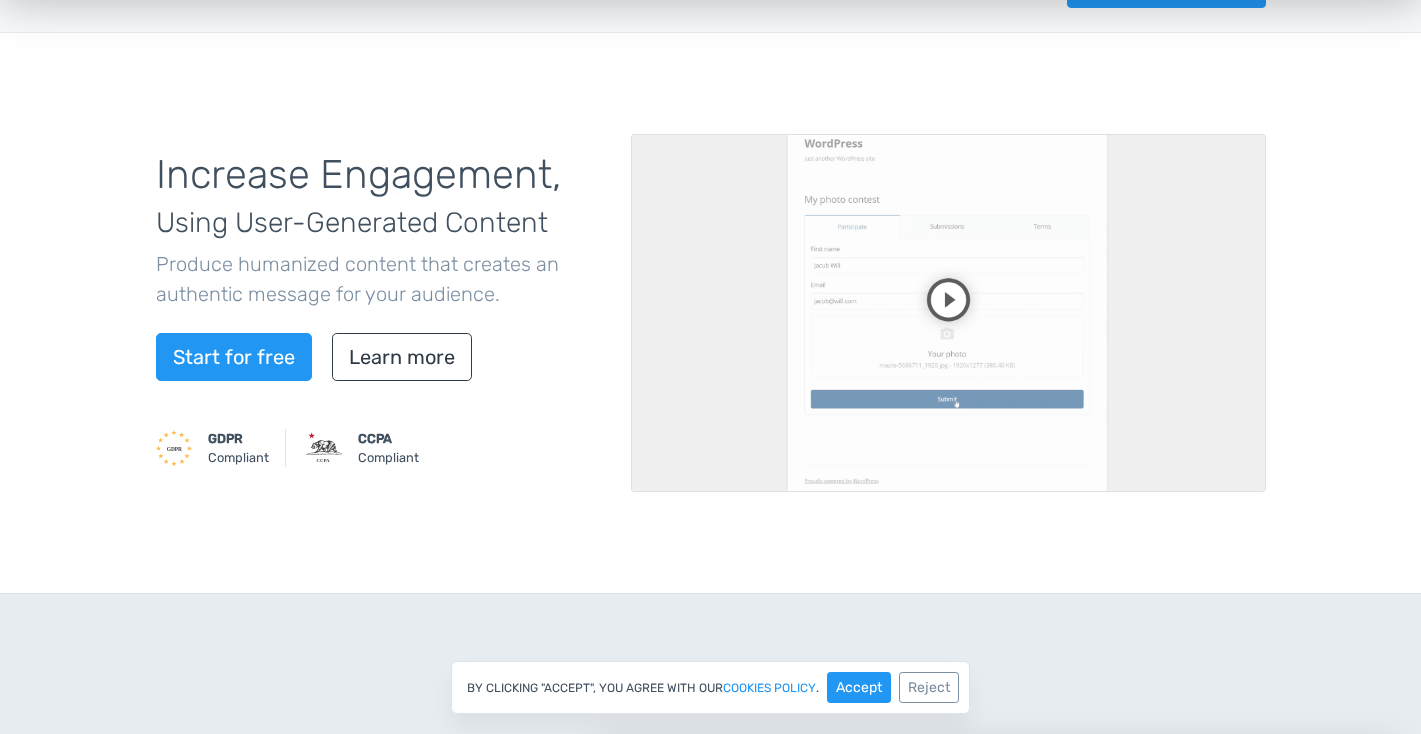 click at bounding box center (948, 313) 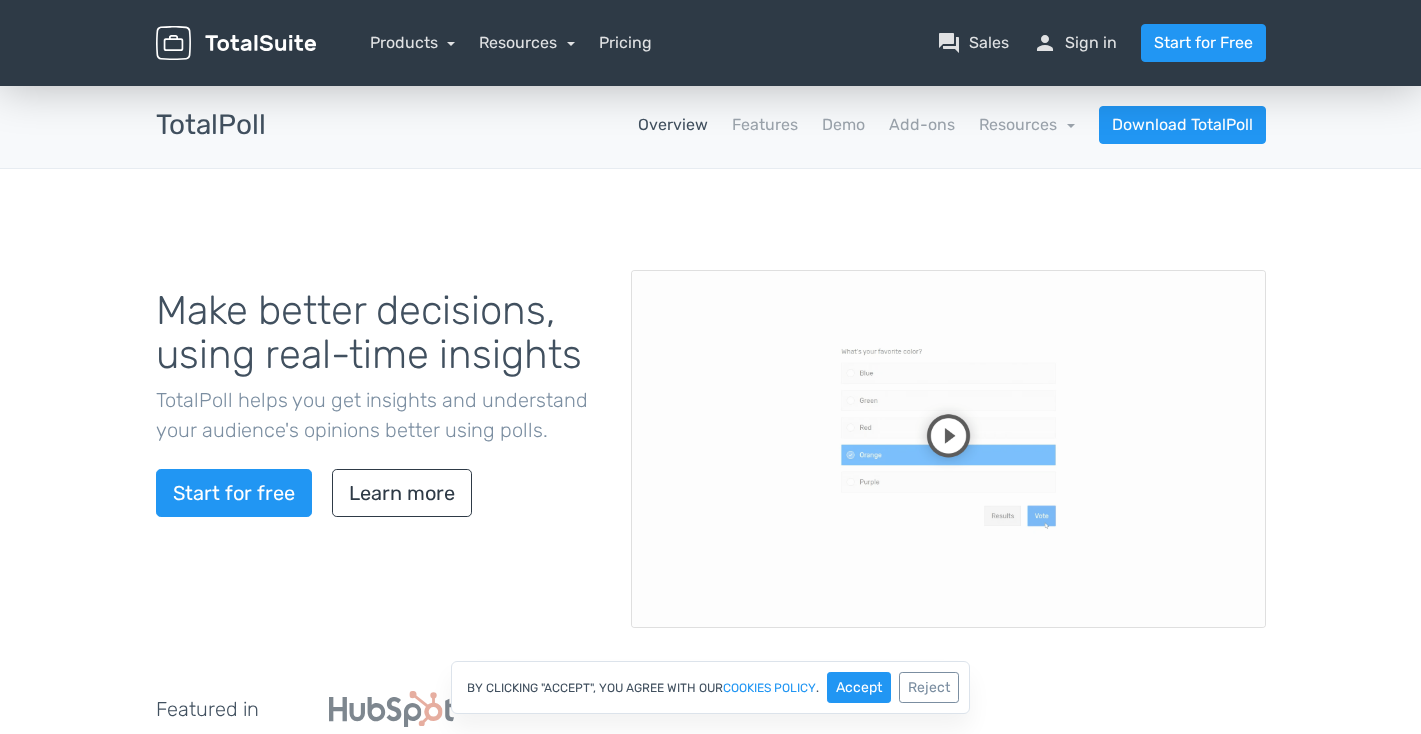scroll, scrollTop: 0, scrollLeft: 0, axis: both 